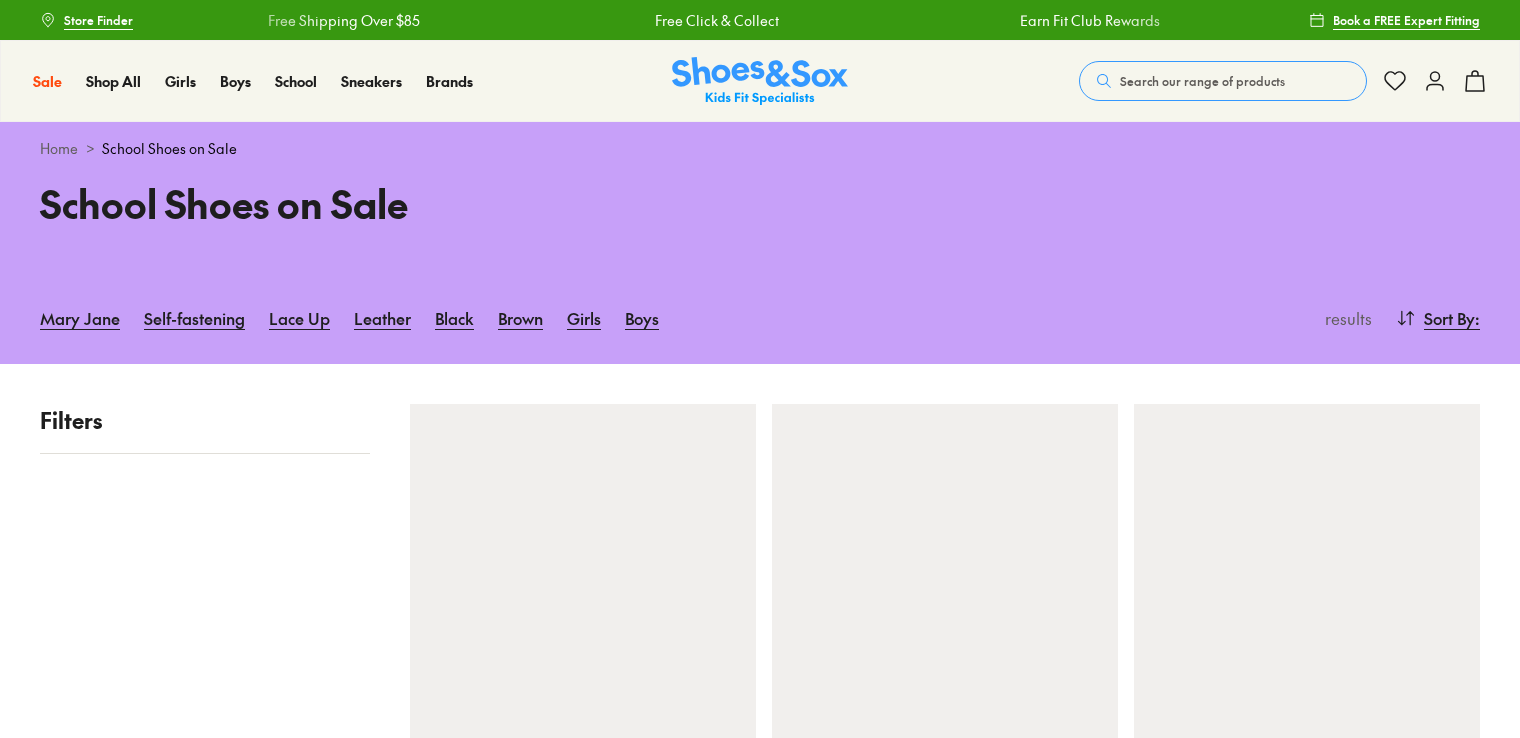 scroll, scrollTop: 0, scrollLeft: 0, axis: both 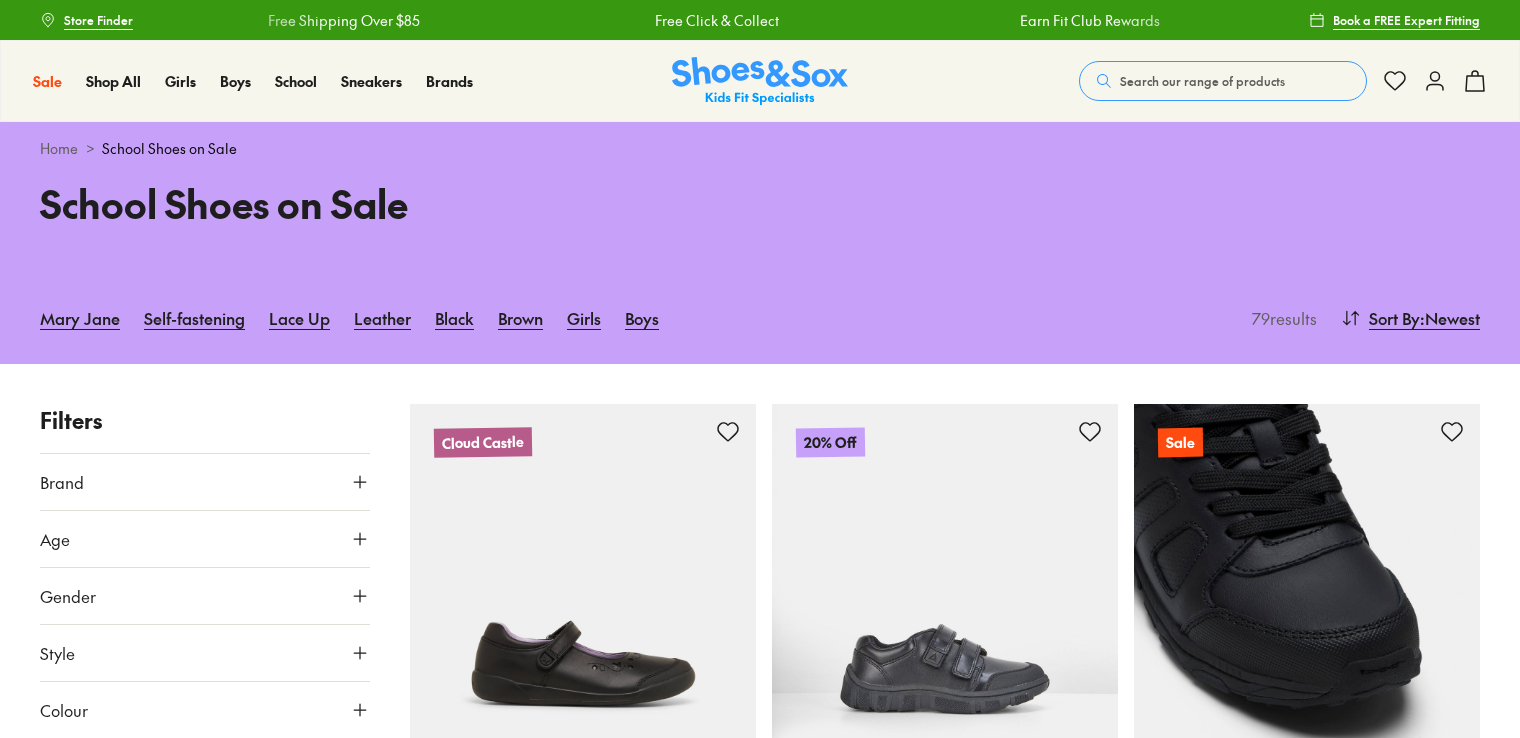 type on "***" 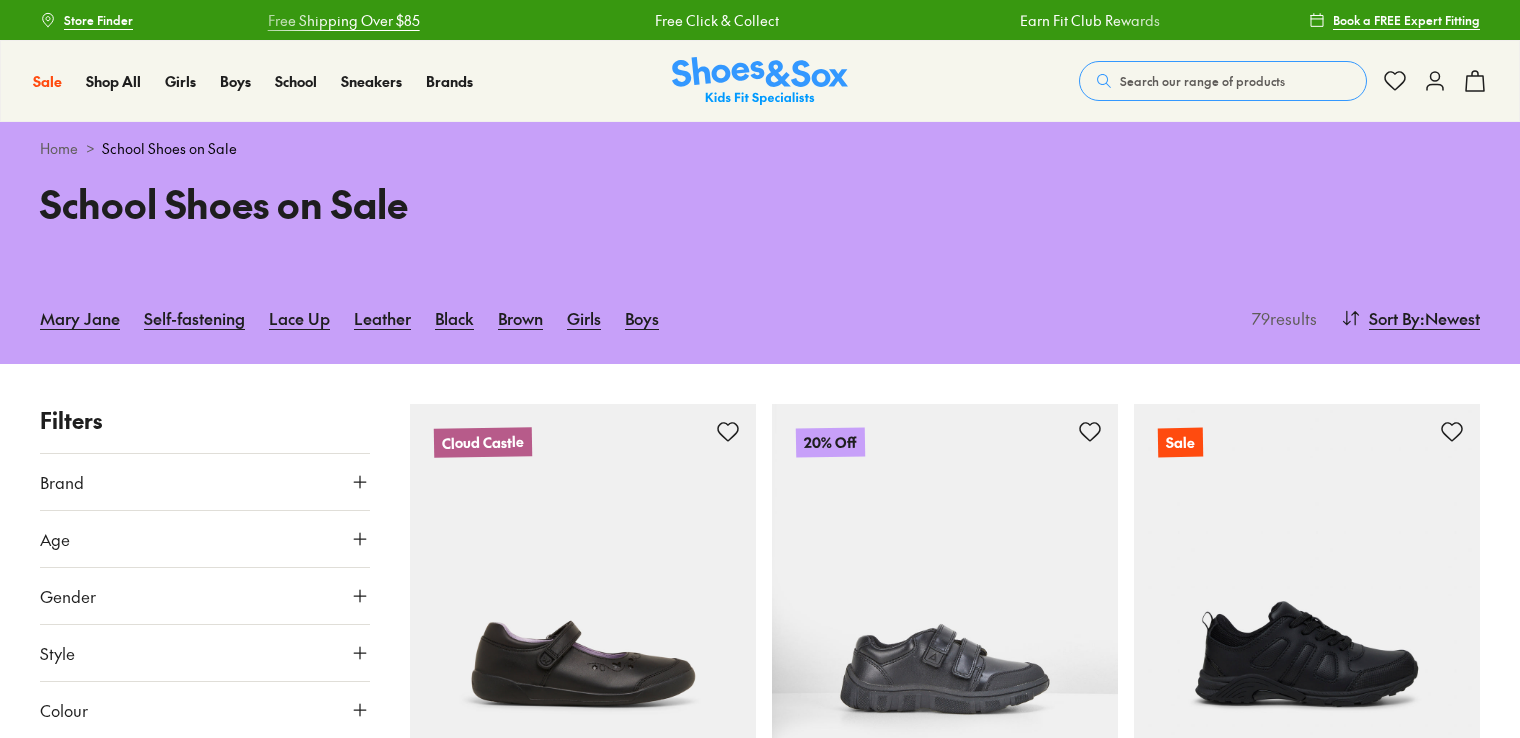 scroll, scrollTop: 0, scrollLeft: 0, axis: both 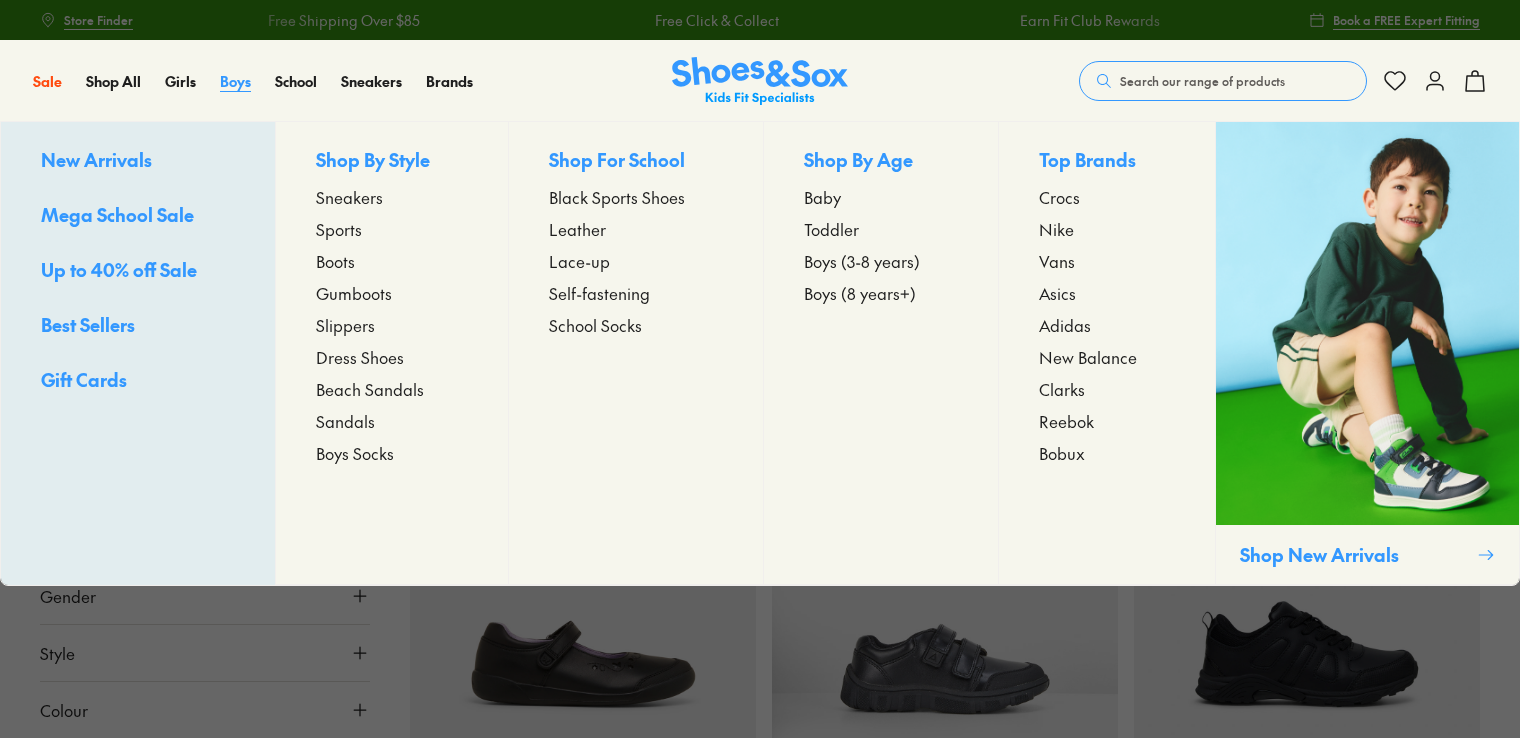 click on "Boys" at bounding box center [235, 81] 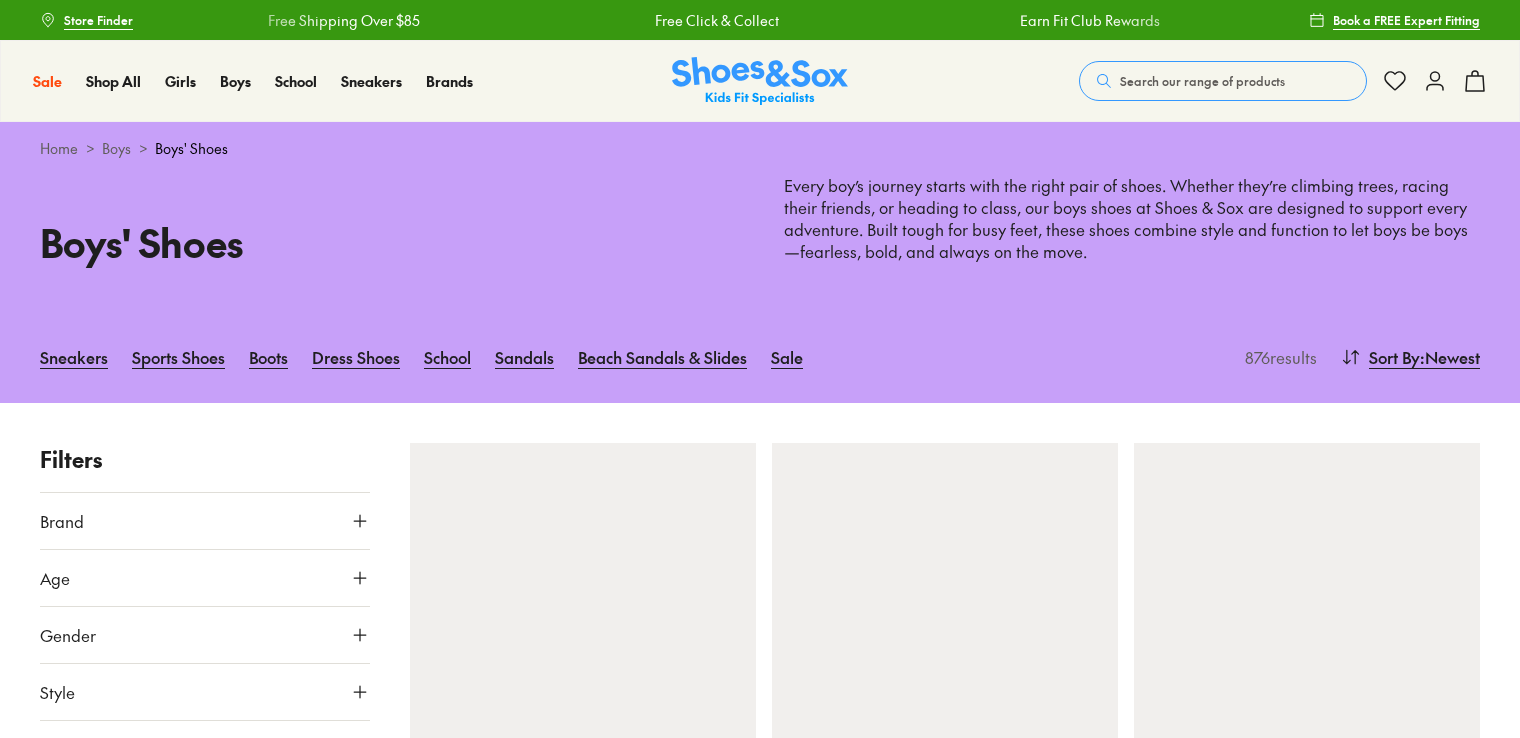 scroll, scrollTop: 0, scrollLeft: 0, axis: both 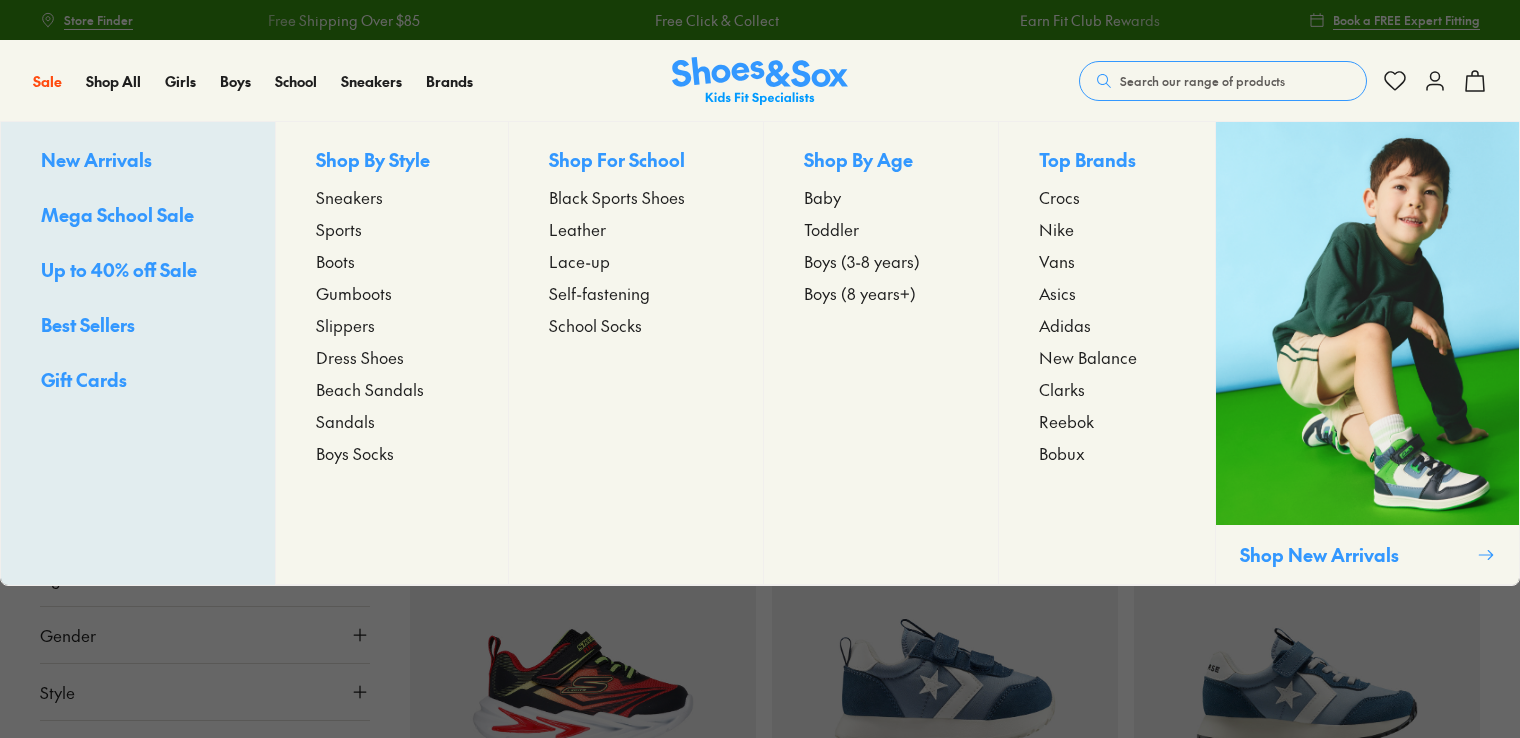 click on "Sneakers" at bounding box center [349, 197] 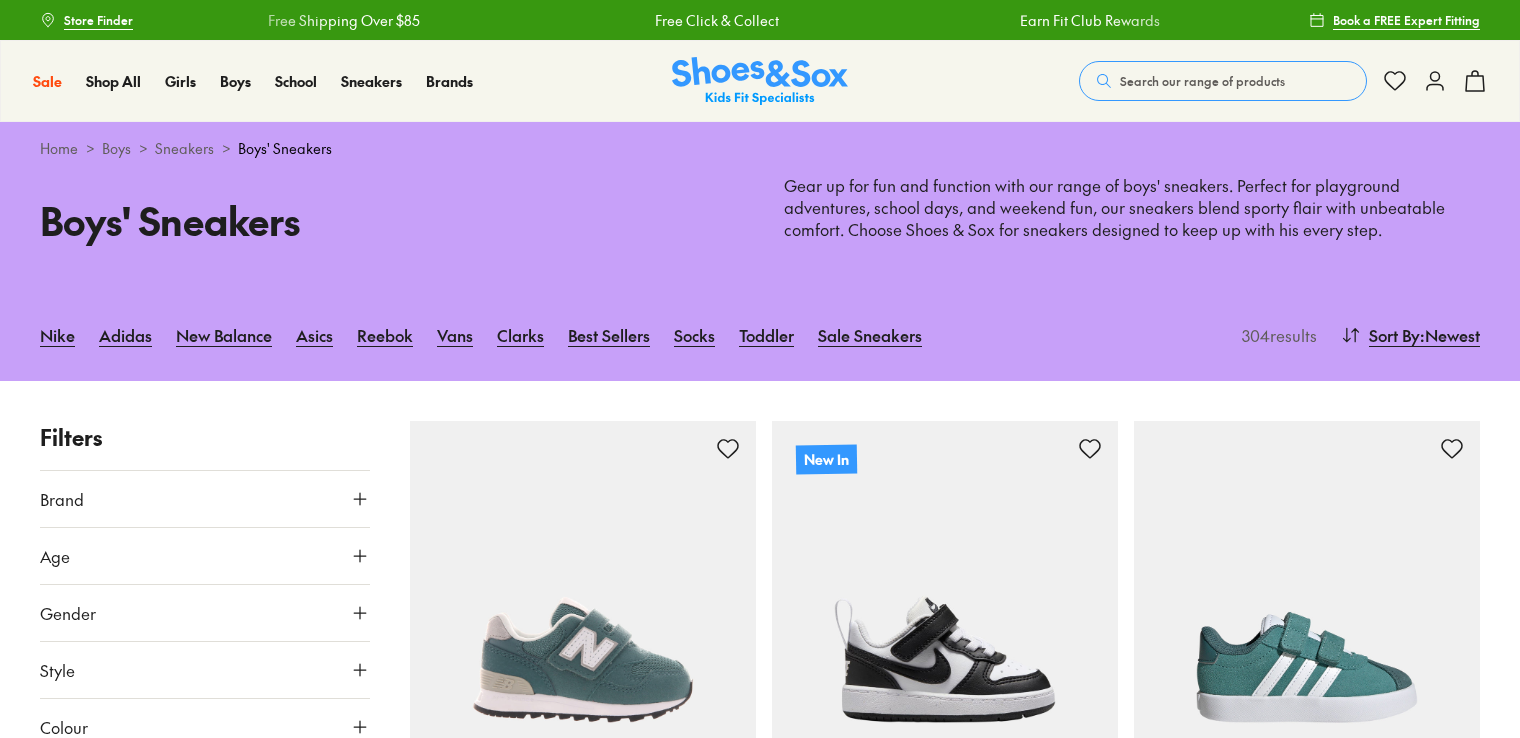 scroll, scrollTop: 0, scrollLeft: 0, axis: both 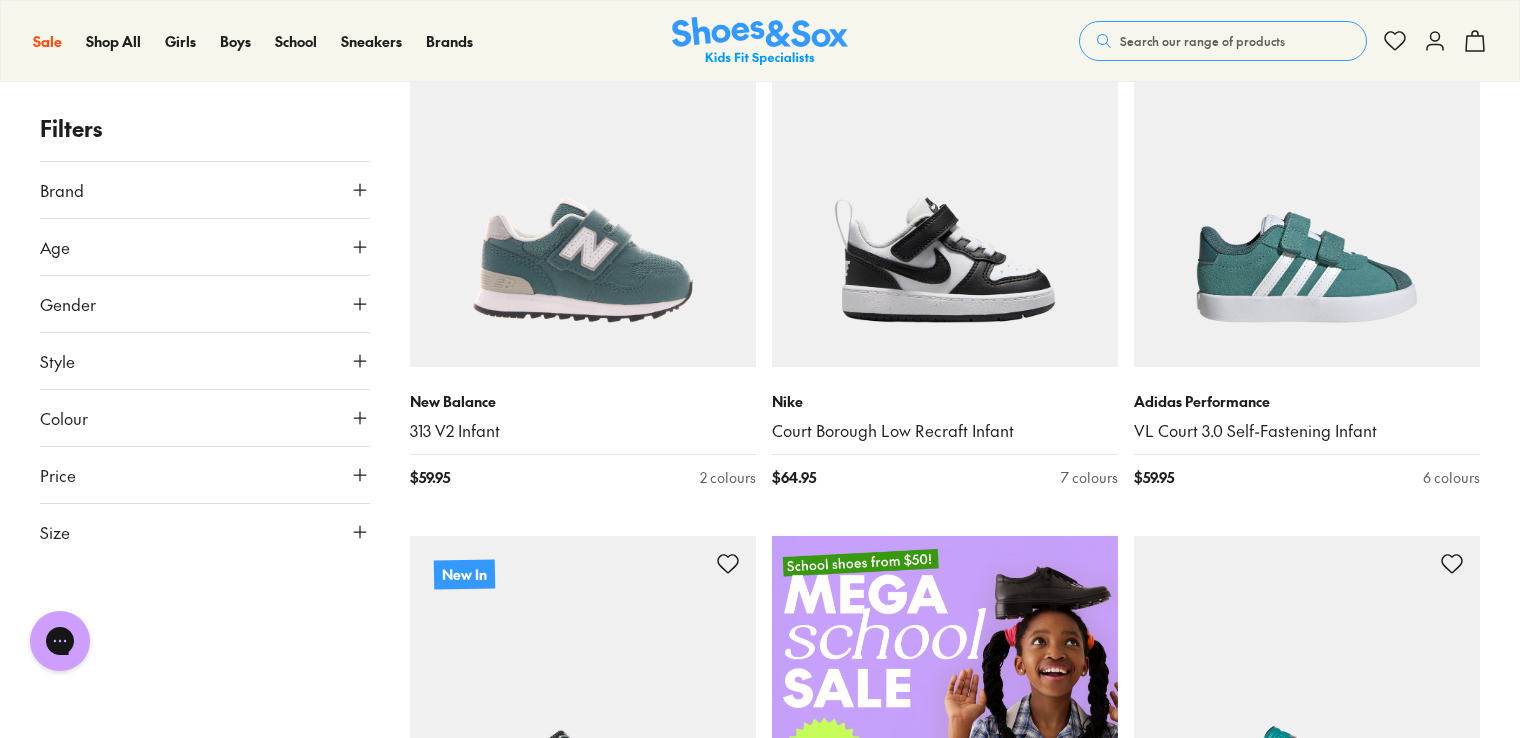 click 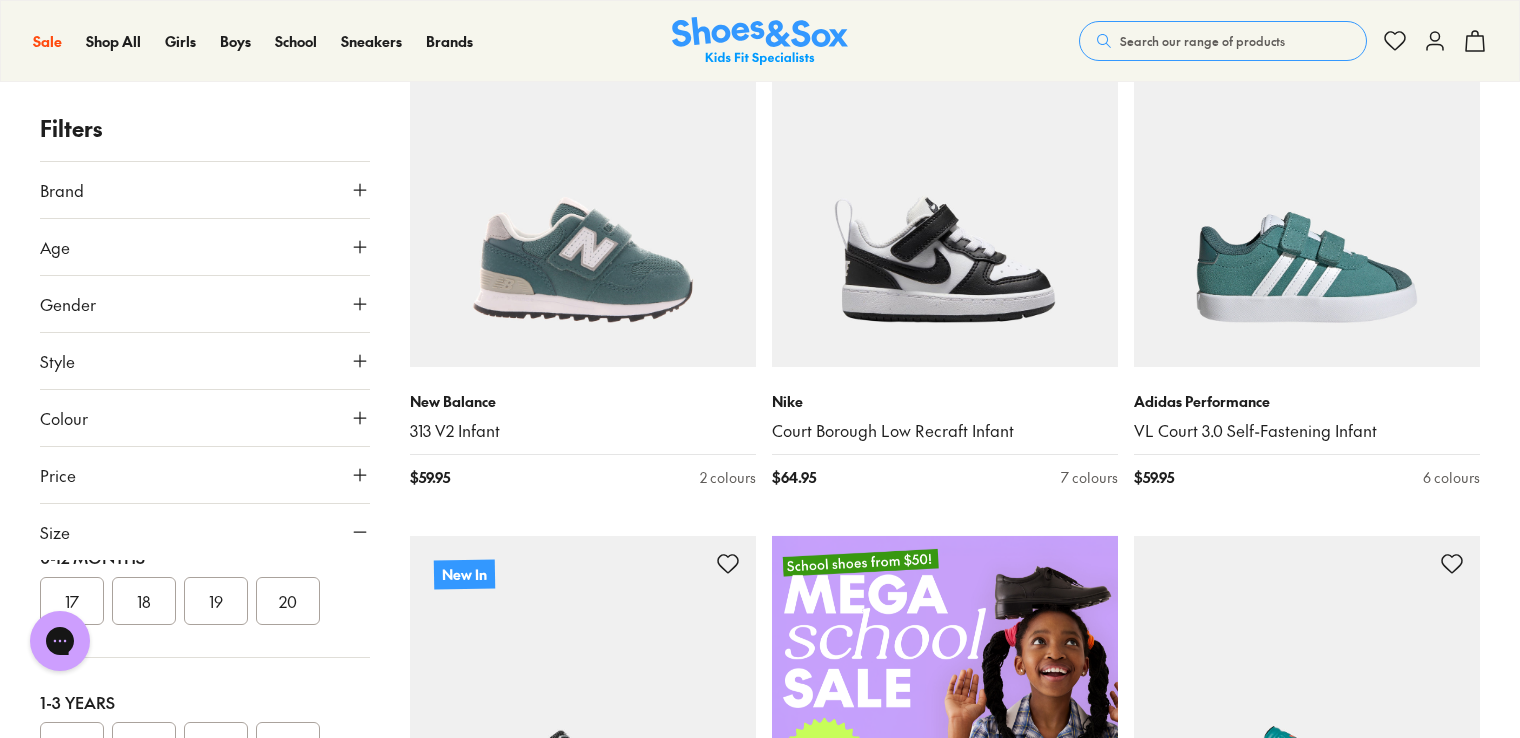 scroll, scrollTop: 0, scrollLeft: 0, axis: both 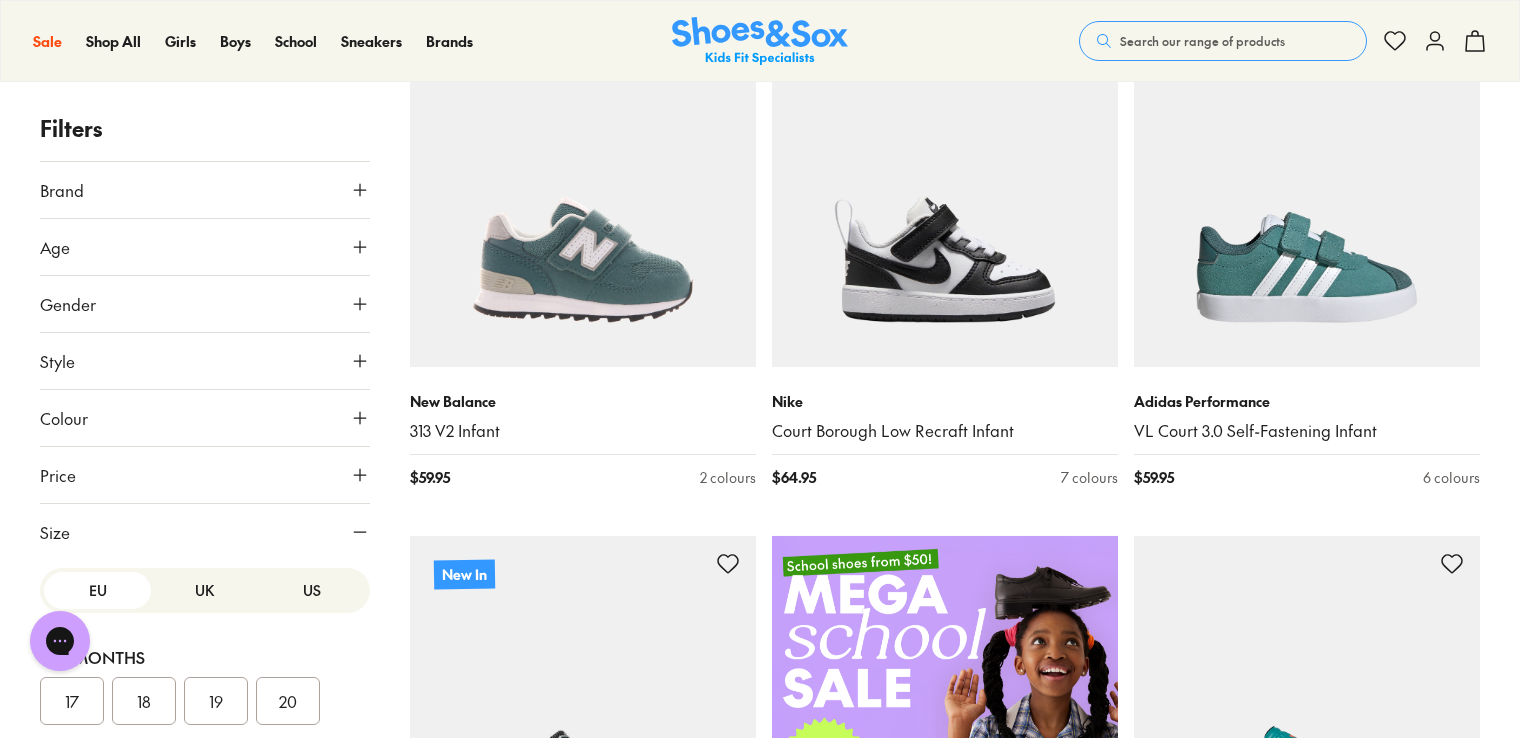 click on "US" at bounding box center (312, 590) 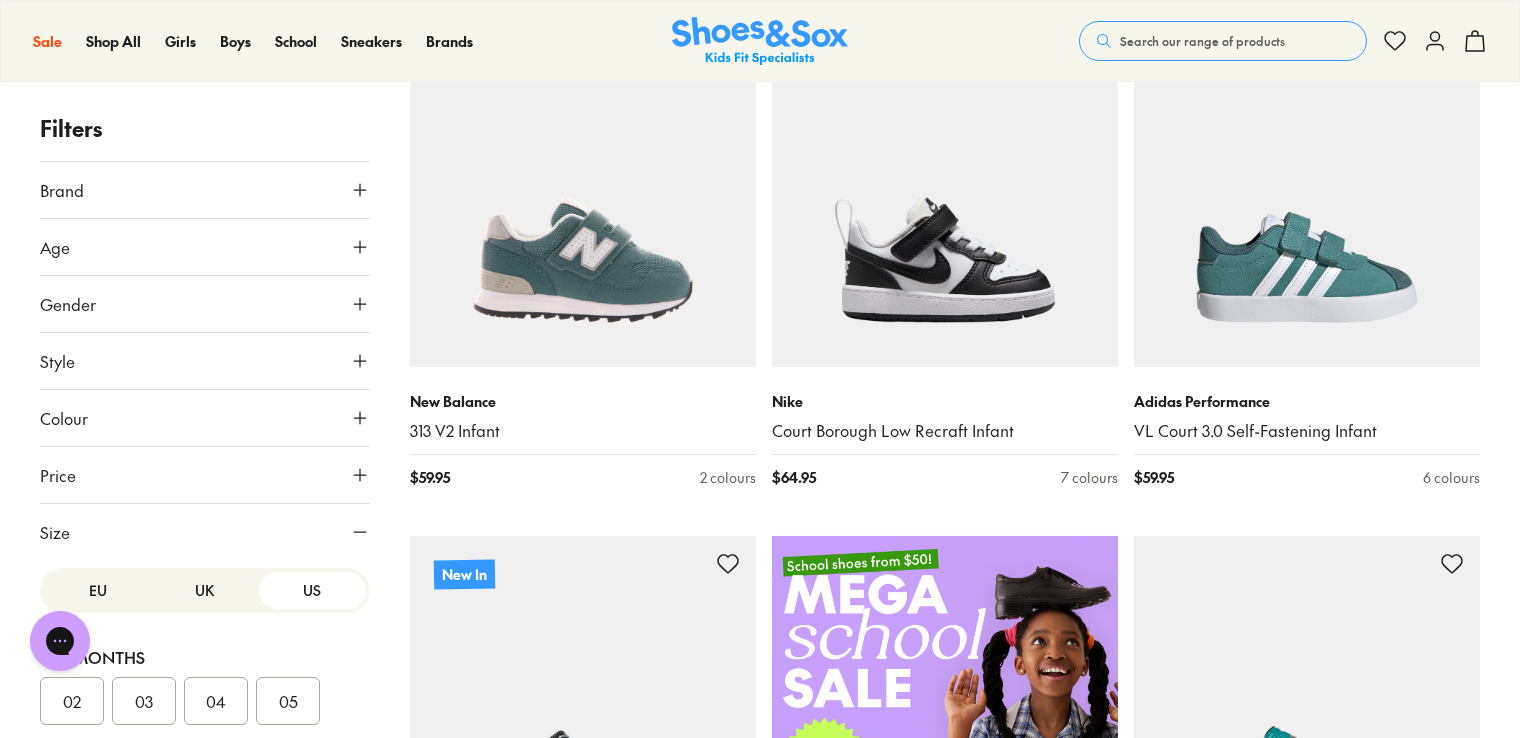 click on "04" at bounding box center (216, 701) 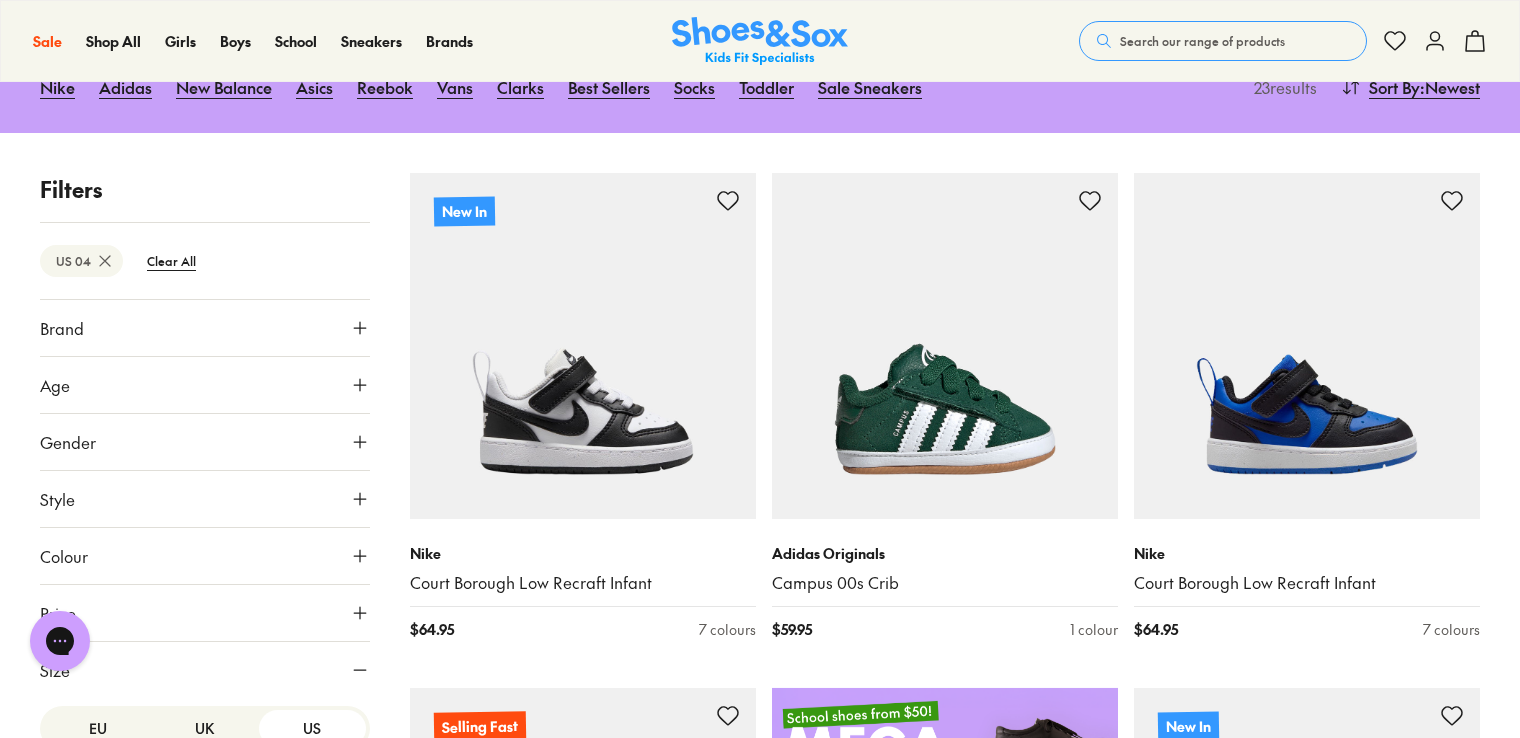 scroll, scrollTop: 356, scrollLeft: 0, axis: vertical 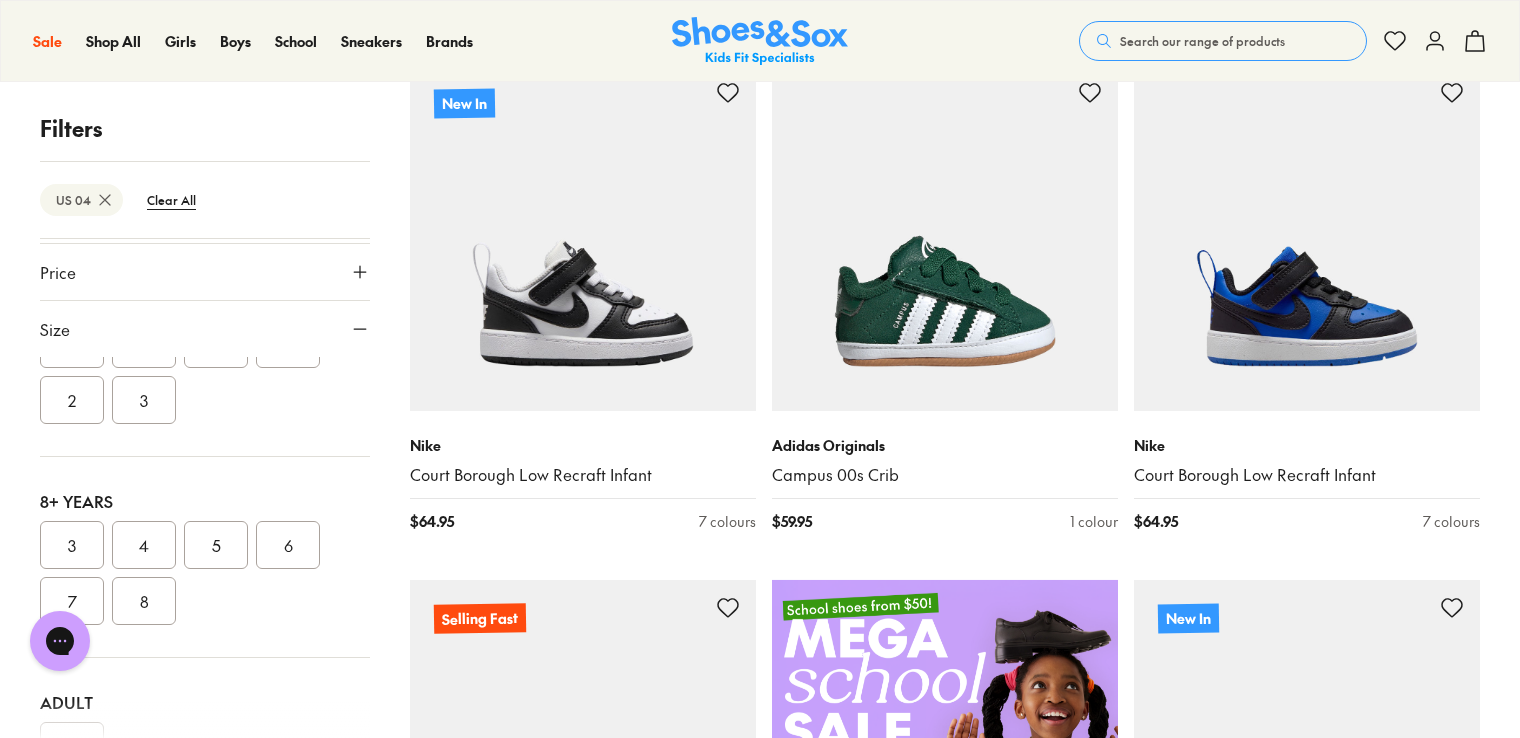 click on "4" at bounding box center [144, 545] 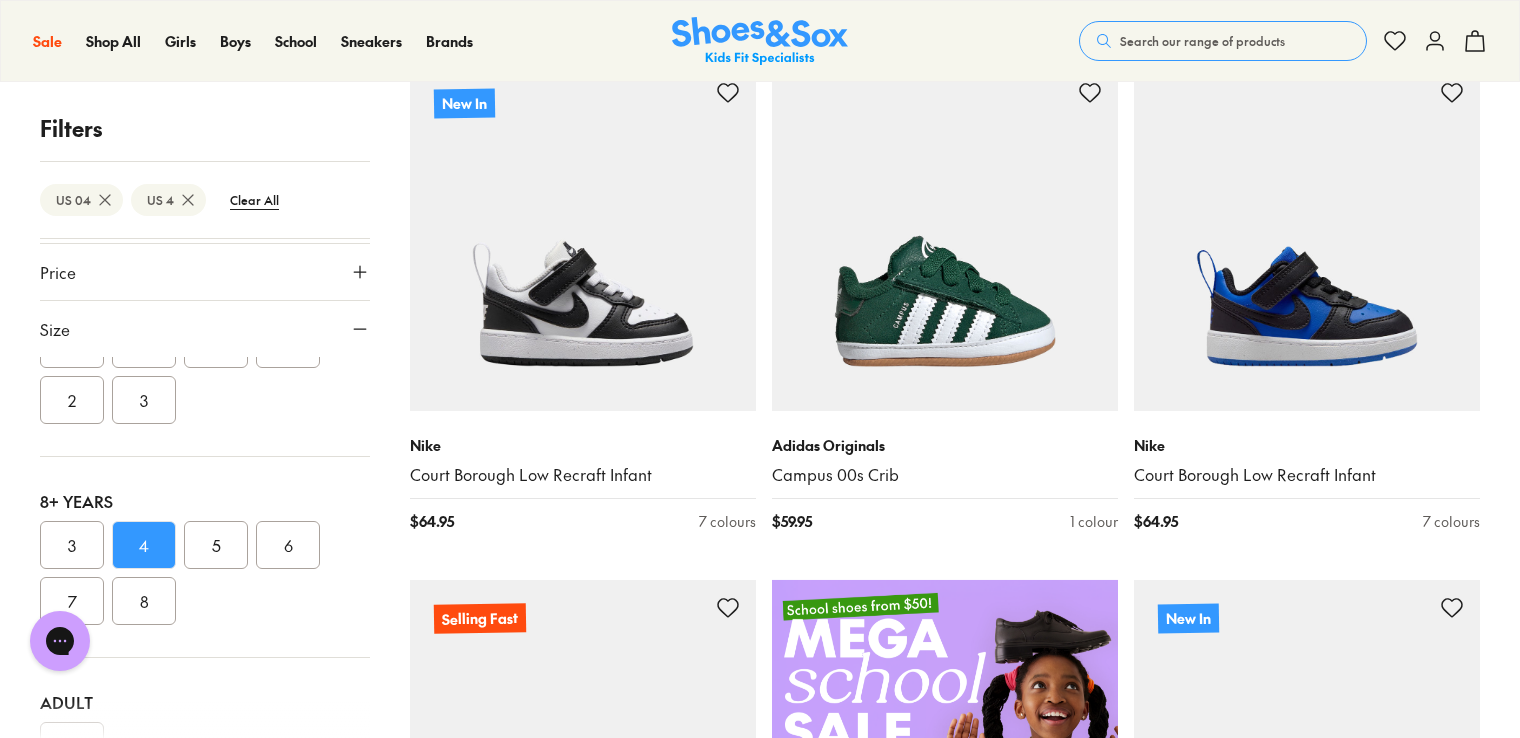 scroll, scrollTop: 218, scrollLeft: 0, axis: vertical 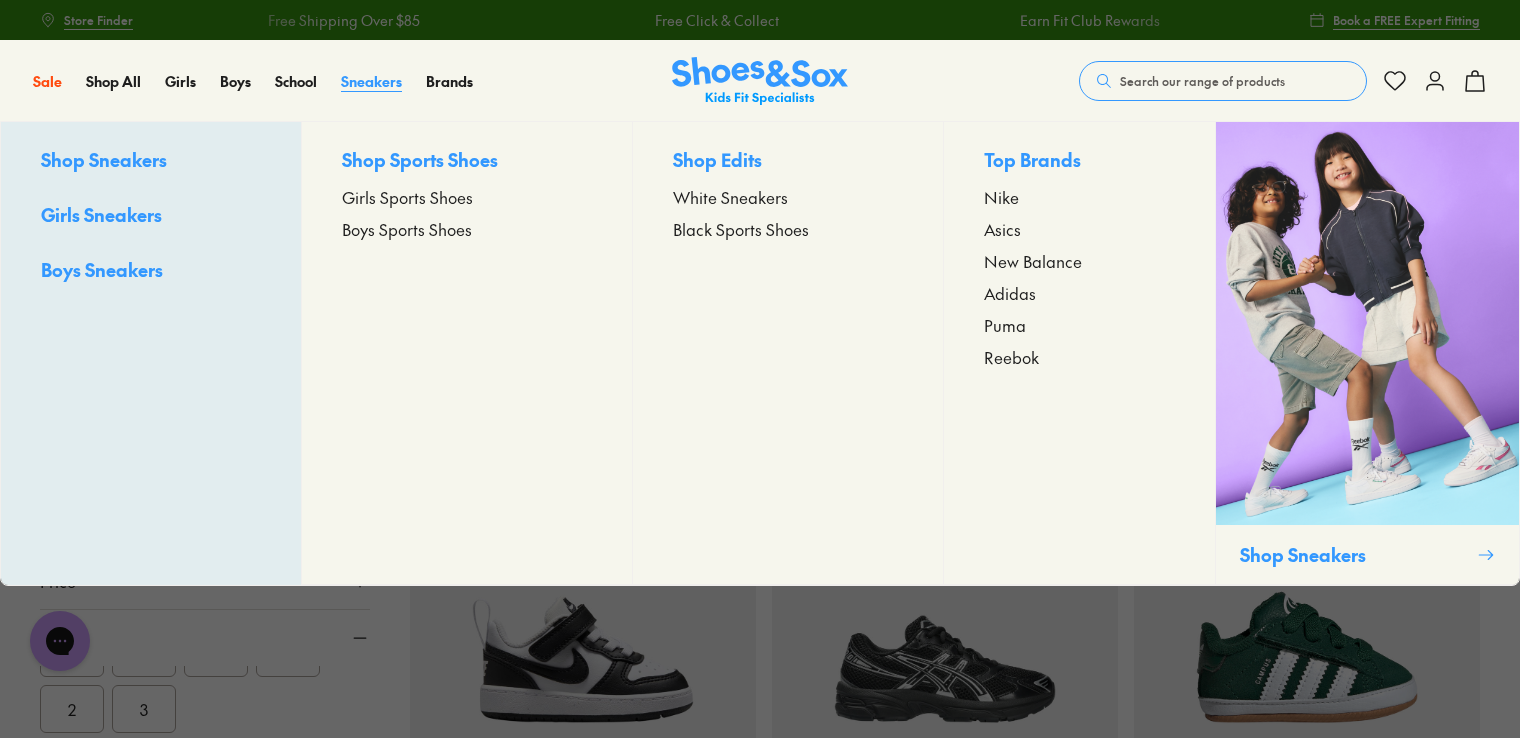 click on "Sneakers" at bounding box center (371, 81) 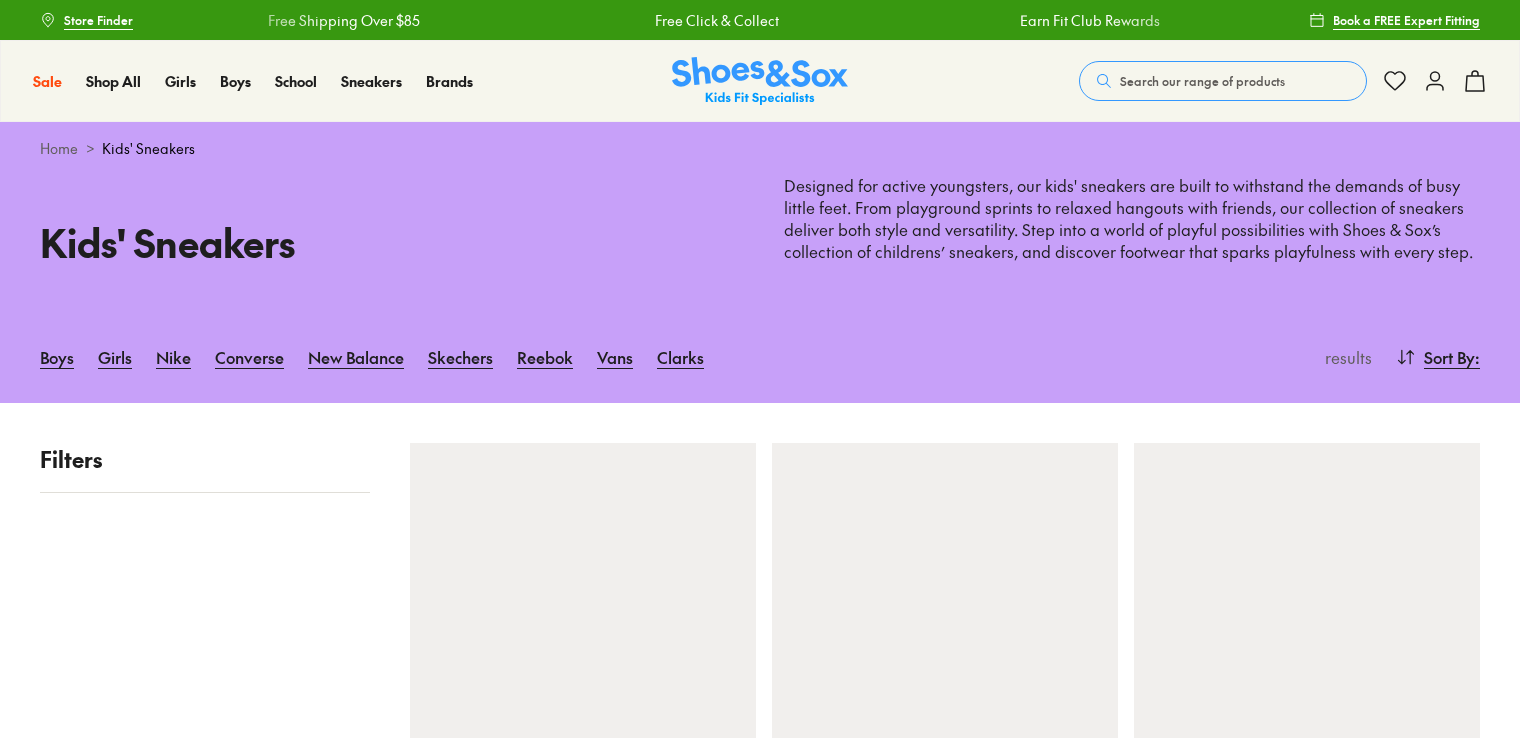 scroll, scrollTop: 0, scrollLeft: 0, axis: both 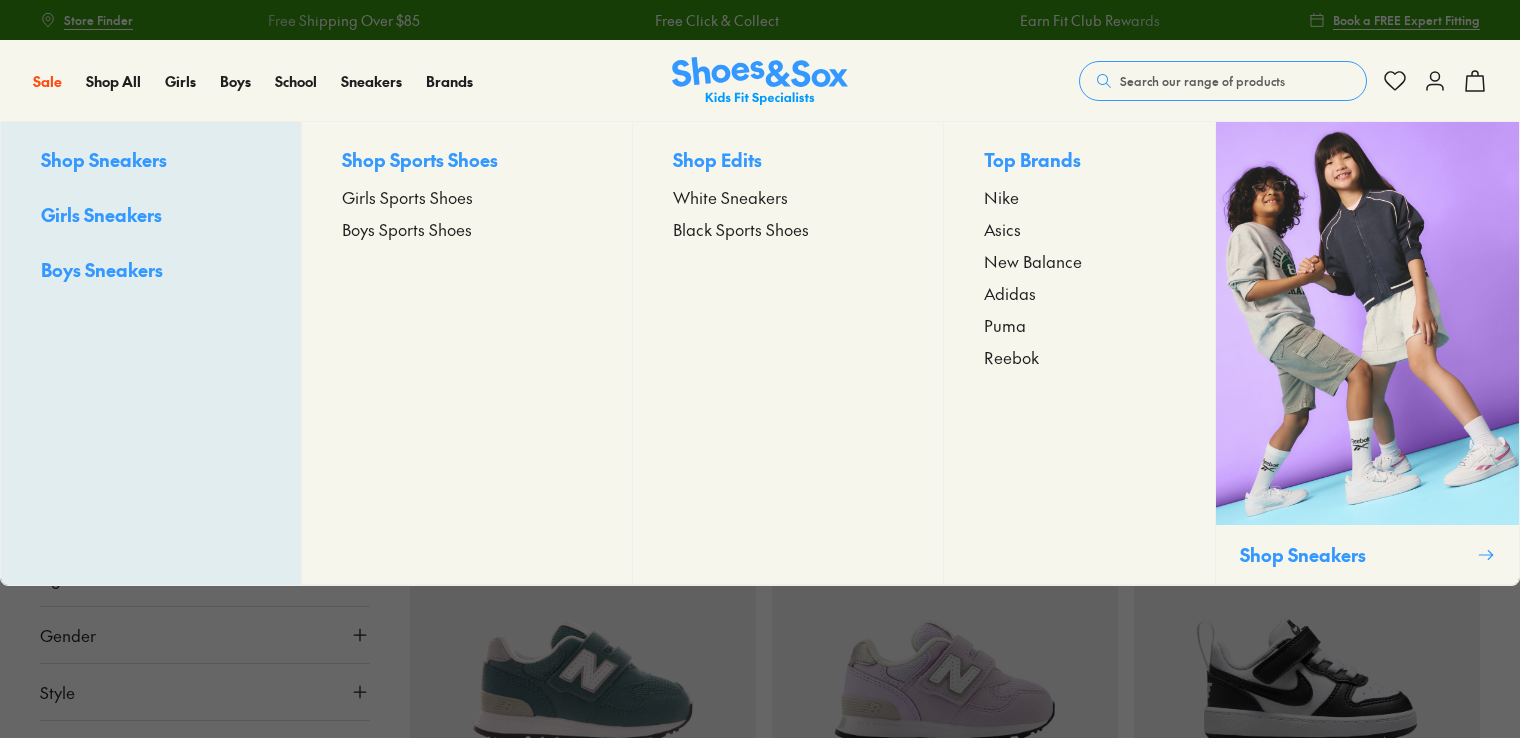 click on "Boys Sports Shoes" at bounding box center (407, 229) 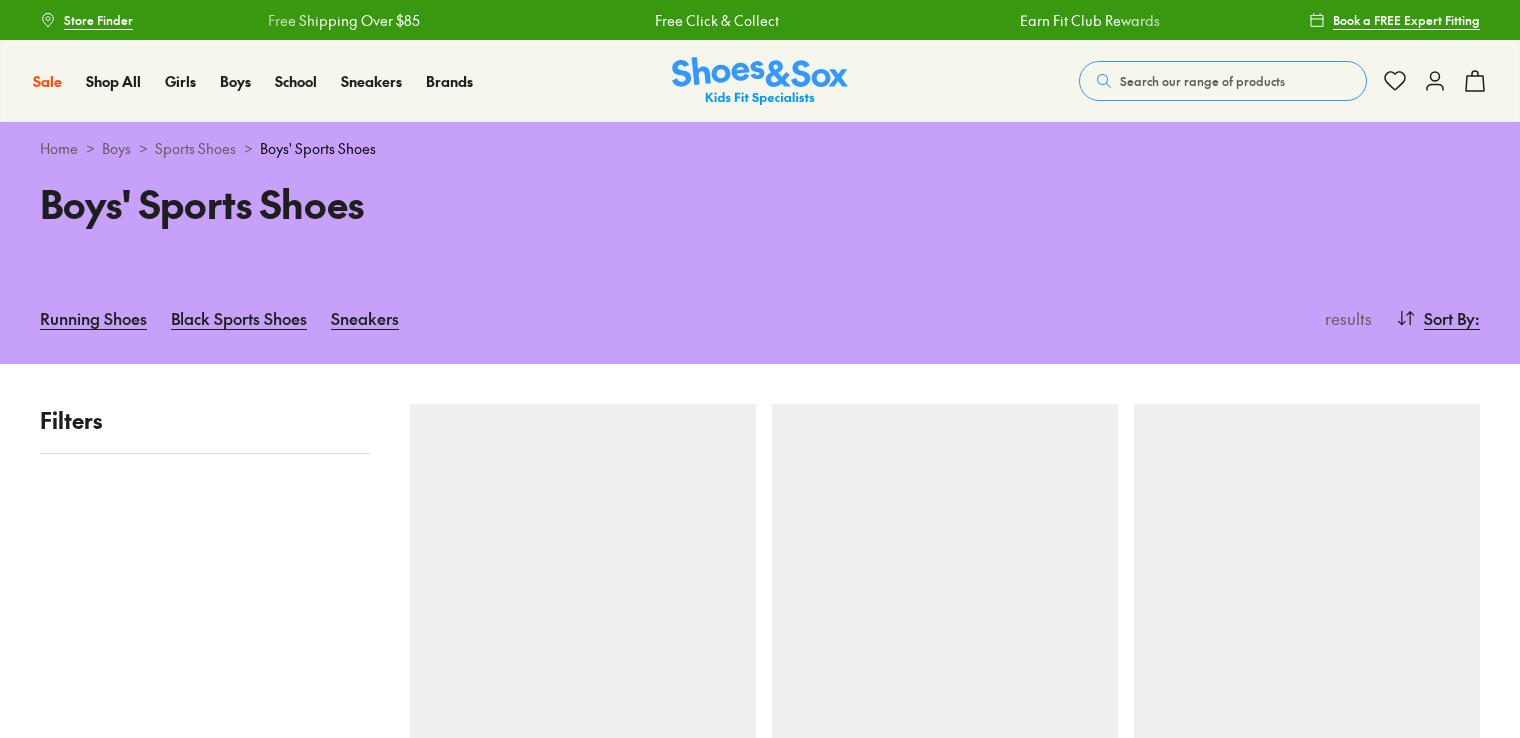 scroll, scrollTop: 0, scrollLeft: 0, axis: both 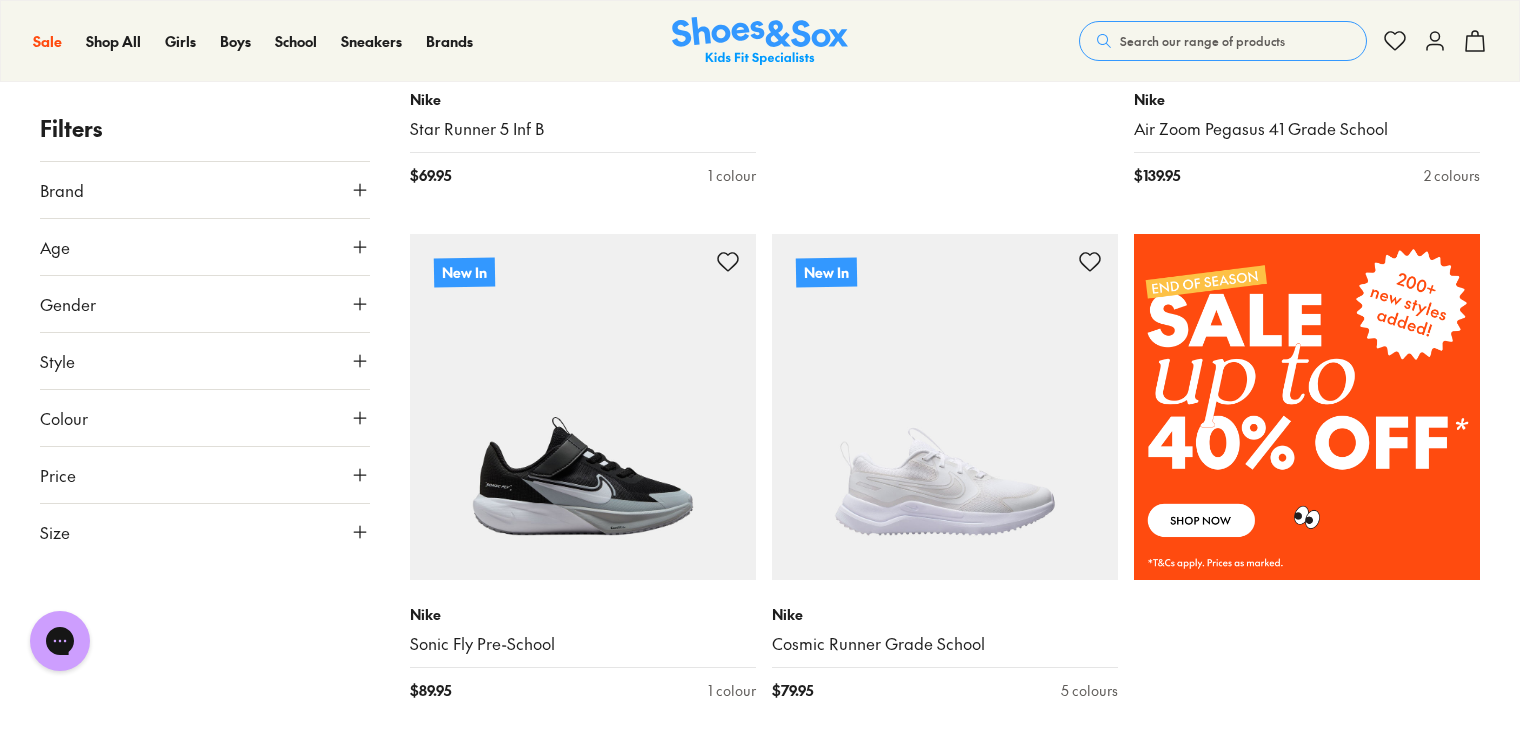 click 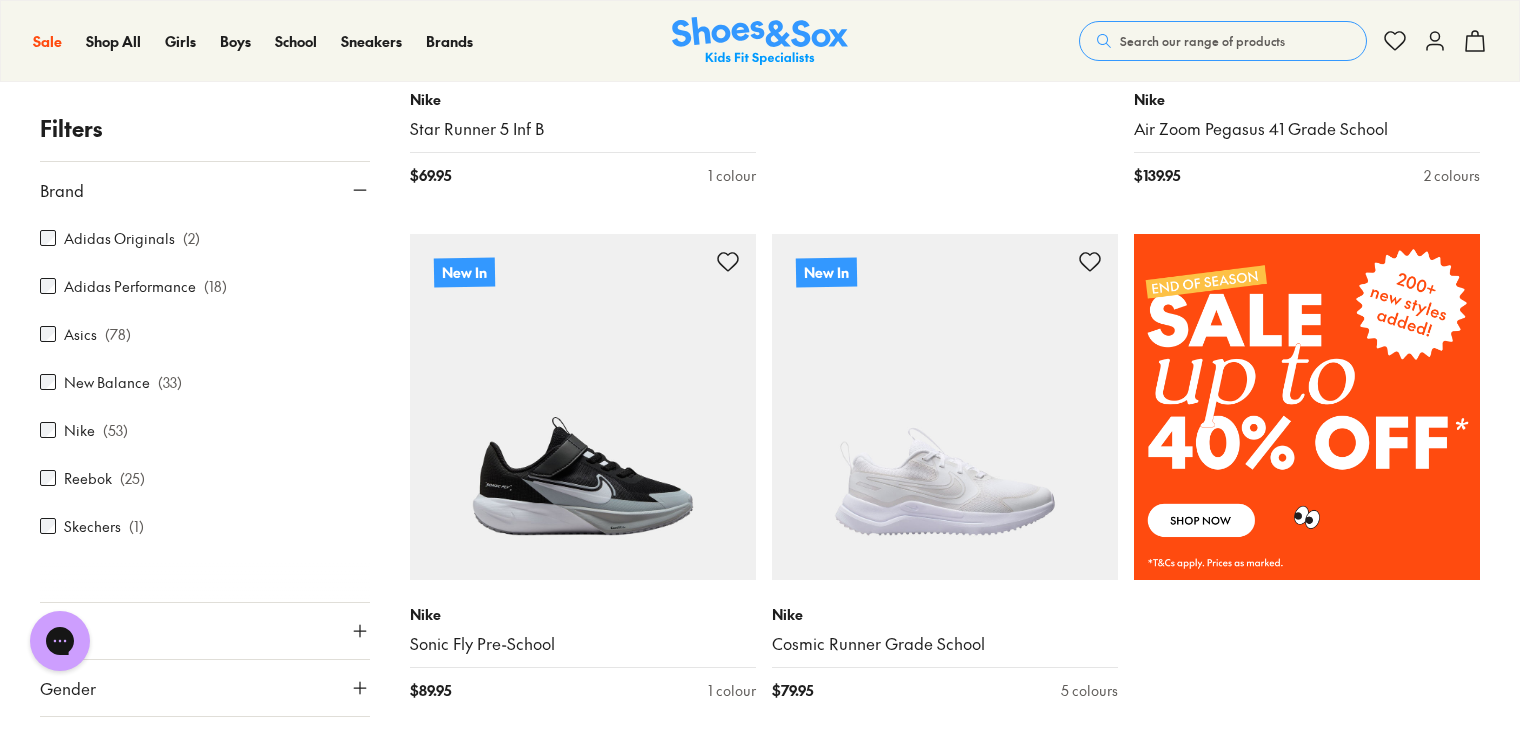 click on "Asics ( 78 )" at bounding box center (205, 334) 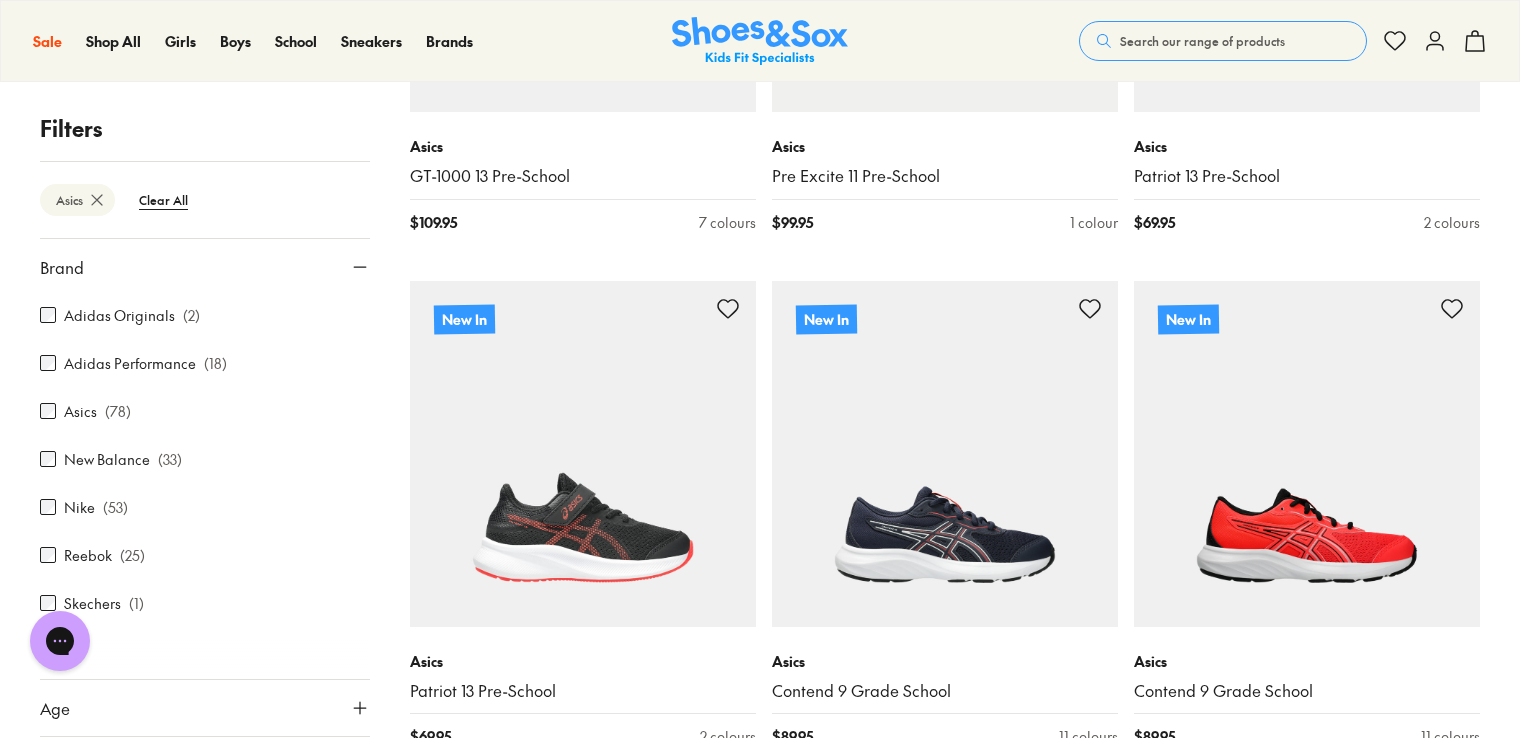 scroll, scrollTop: 3332, scrollLeft: 0, axis: vertical 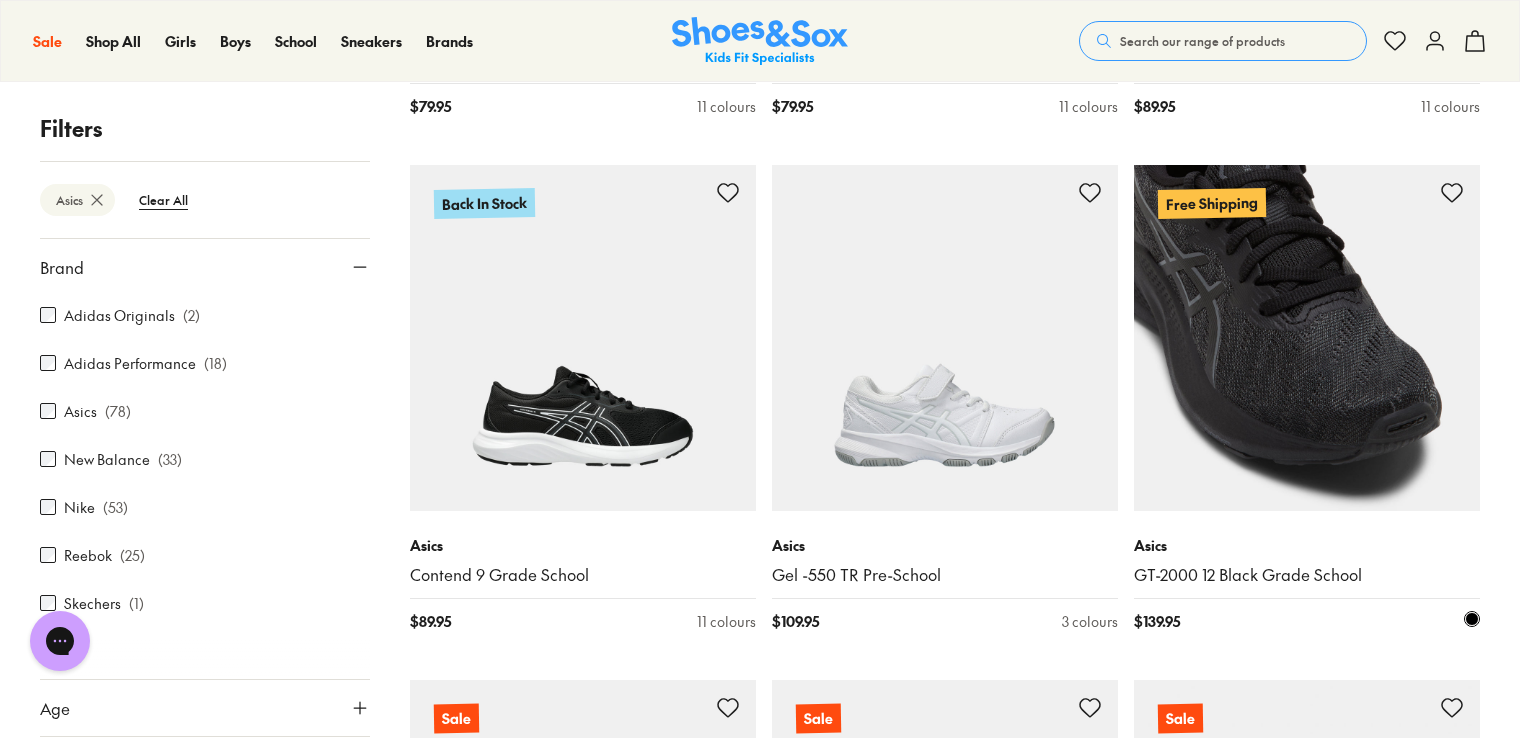 click at bounding box center (1307, 338) 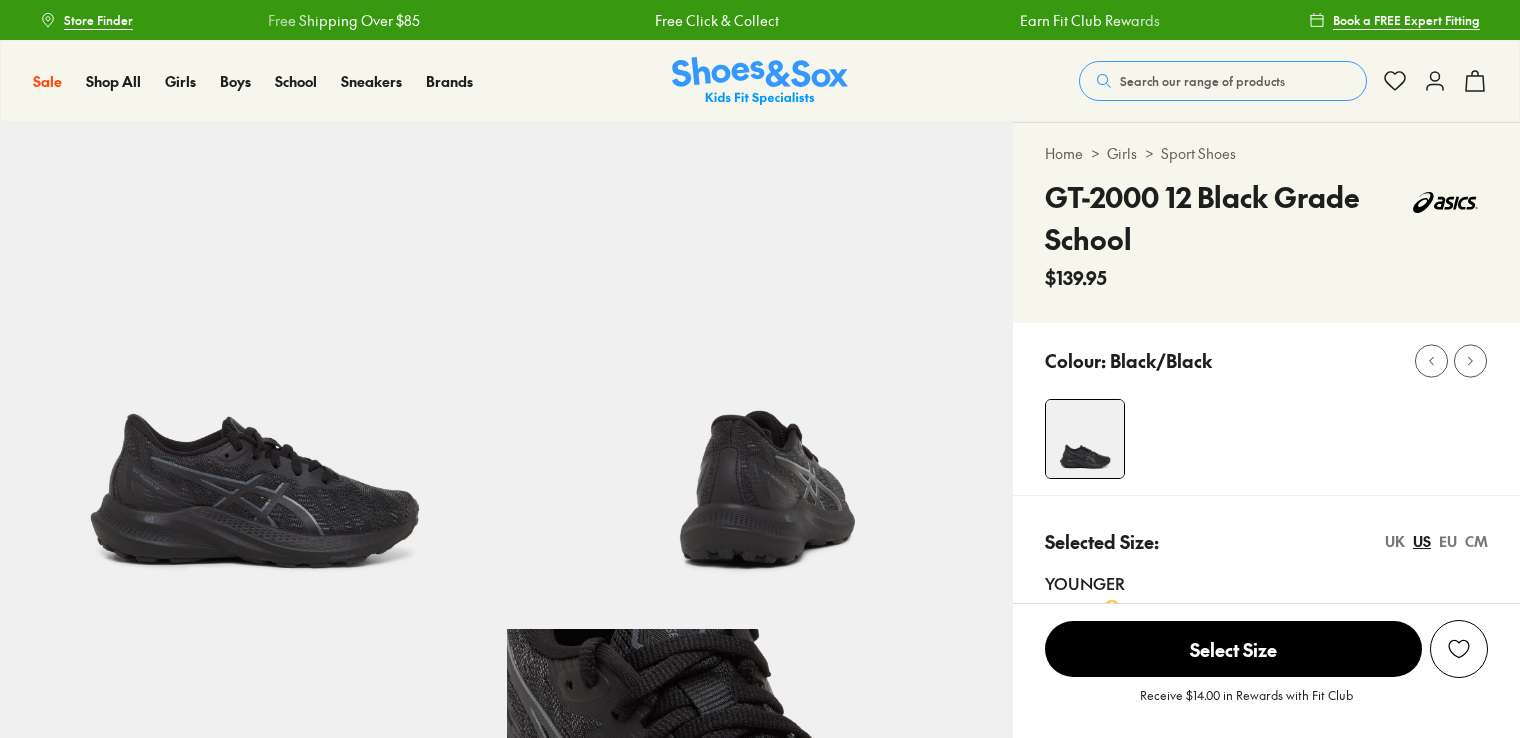 scroll, scrollTop: 0, scrollLeft: 0, axis: both 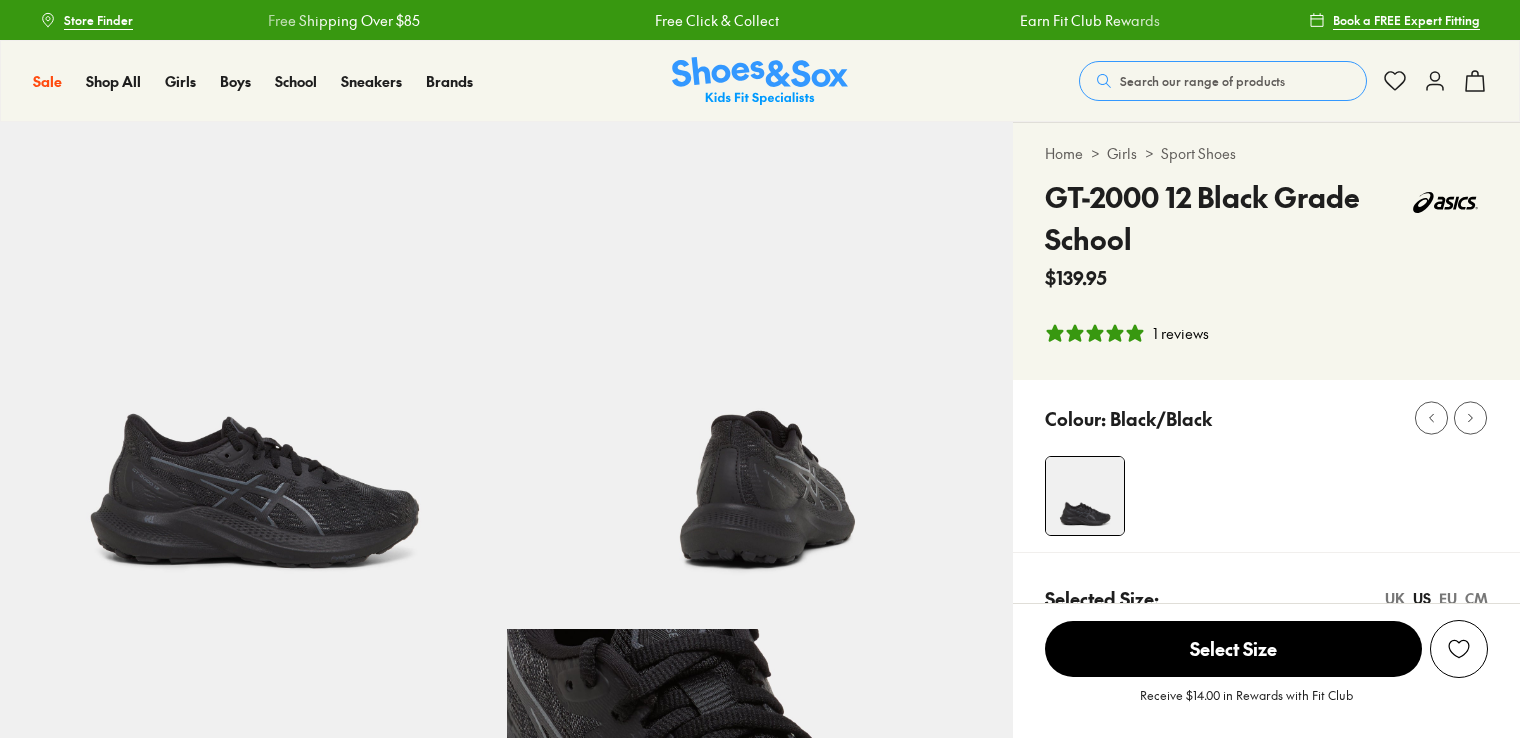 select on "*" 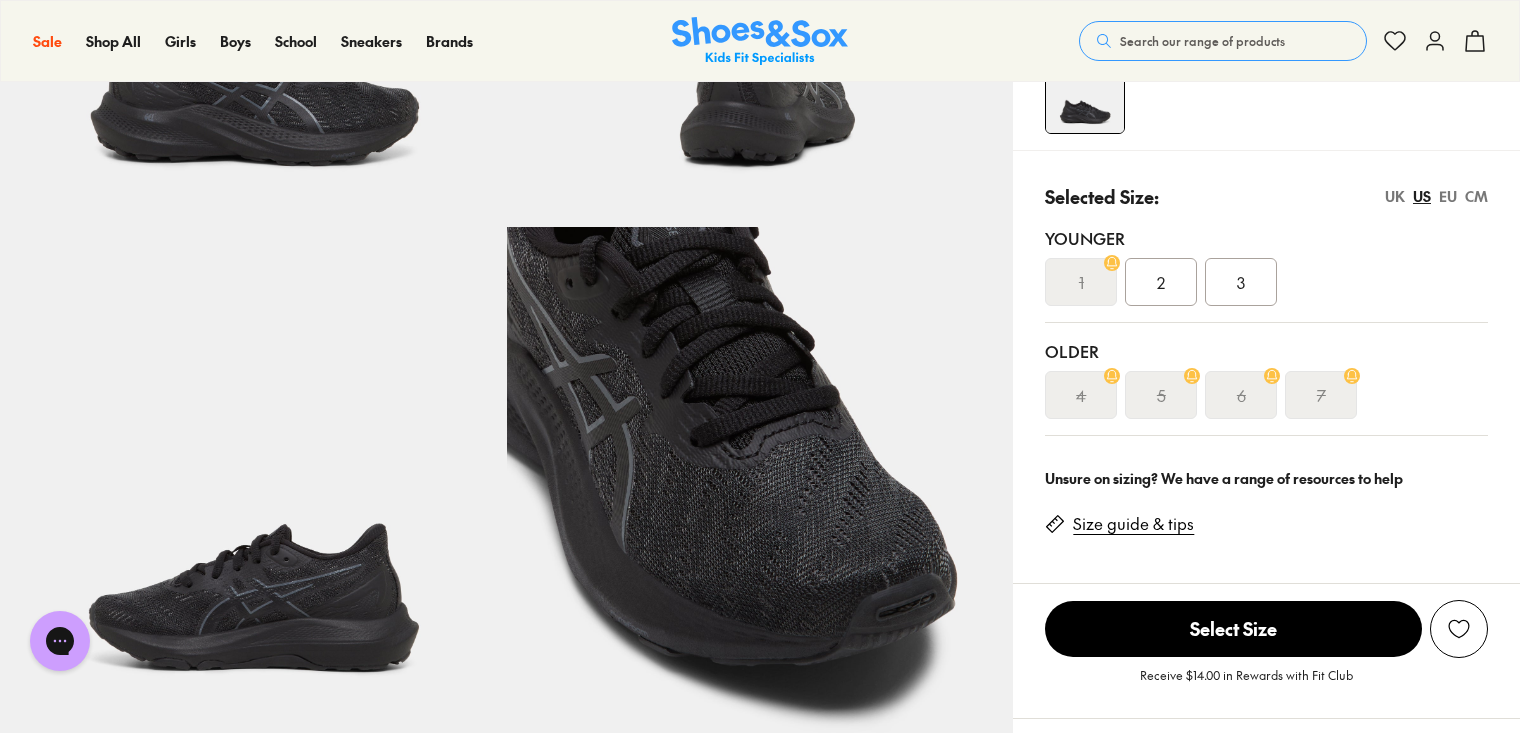 scroll, scrollTop: 500, scrollLeft: 0, axis: vertical 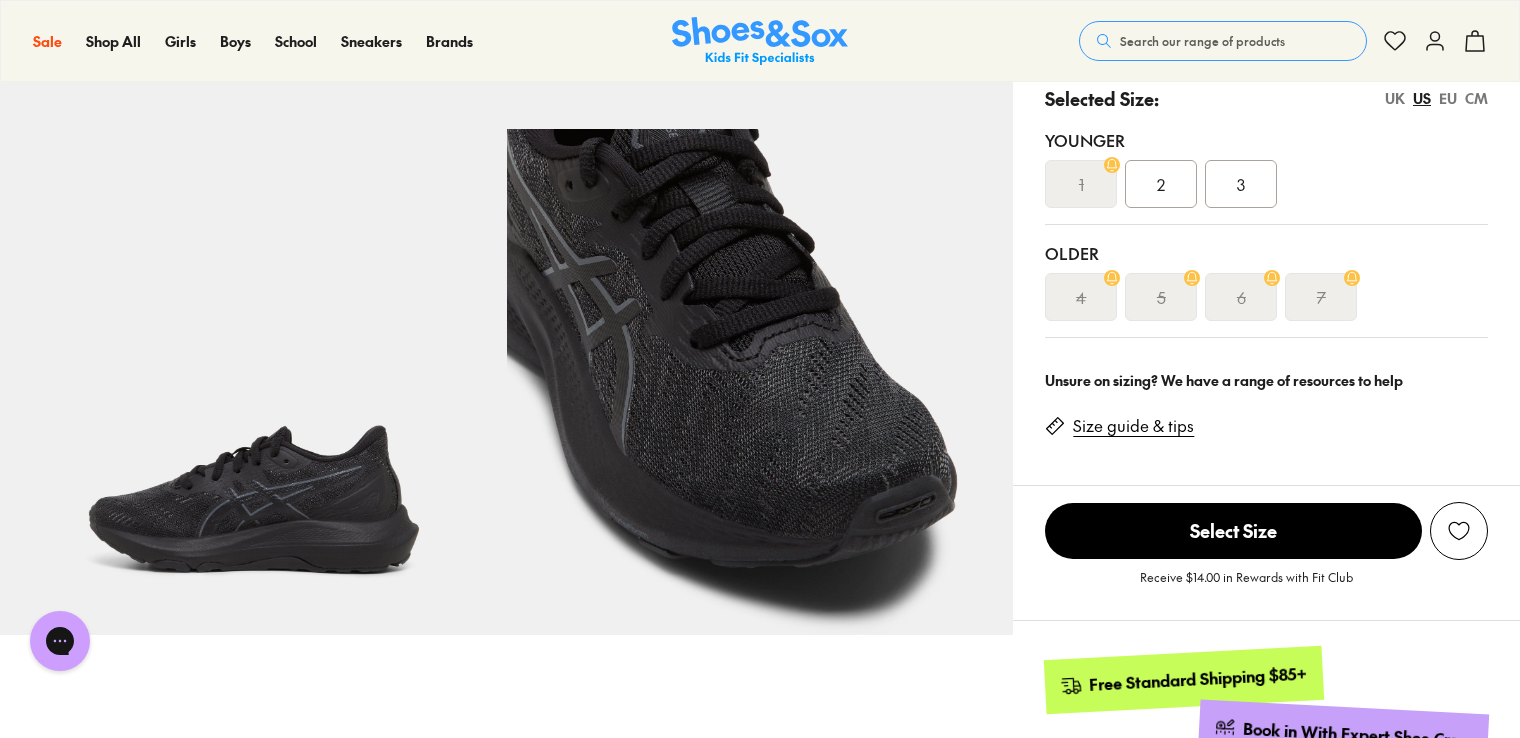click on "4" at bounding box center [1081, 297] 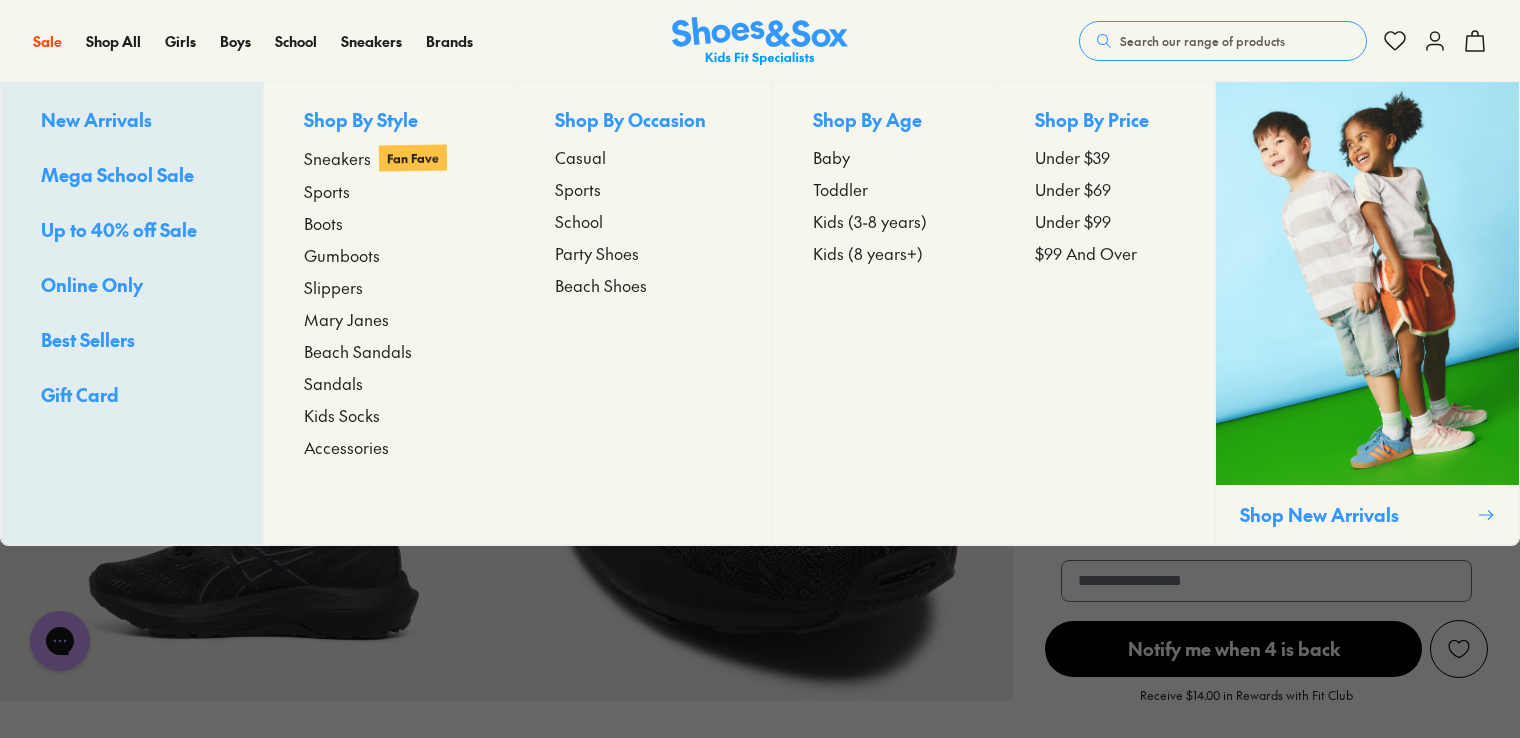 scroll, scrollTop: 400, scrollLeft: 0, axis: vertical 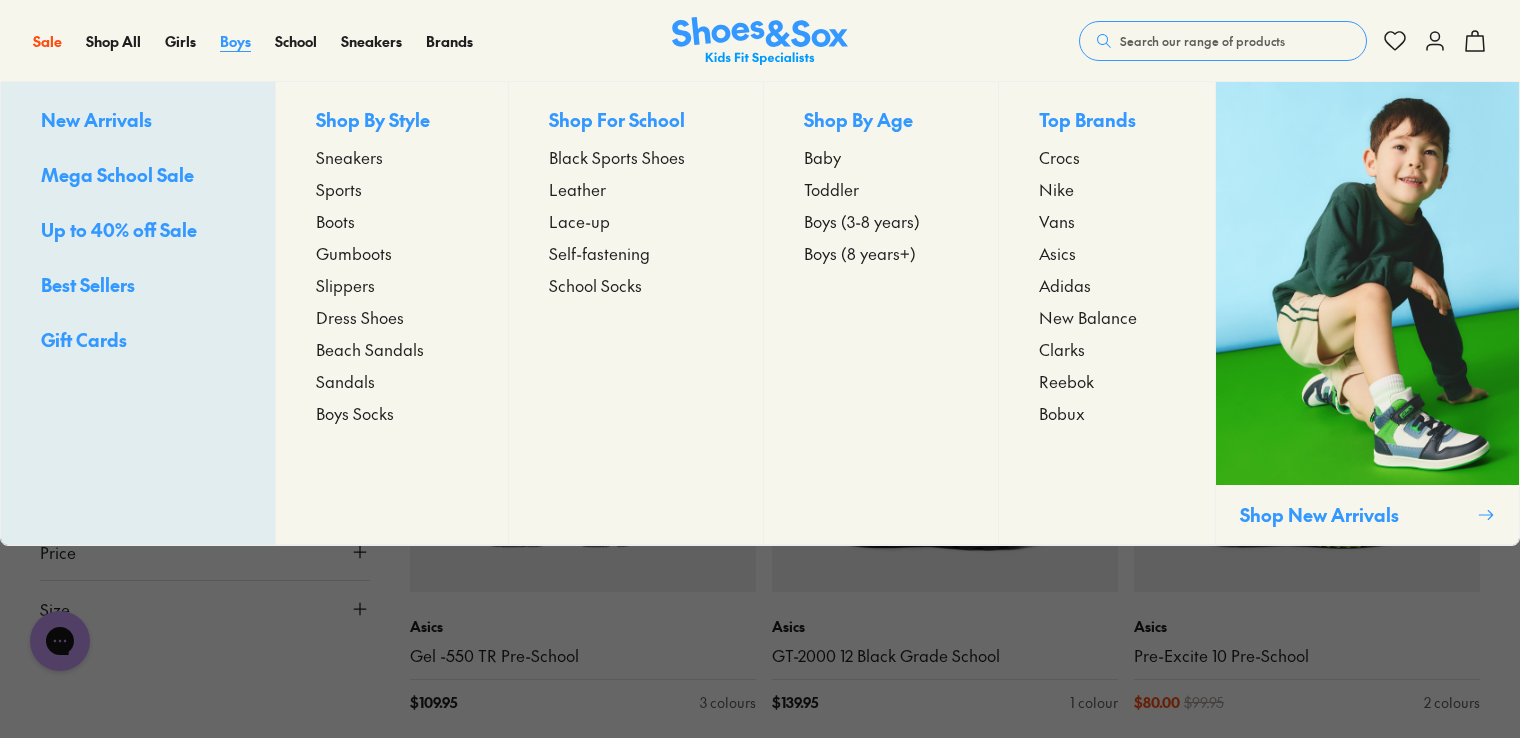 click on "Boys" at bounding box center [235, 41] 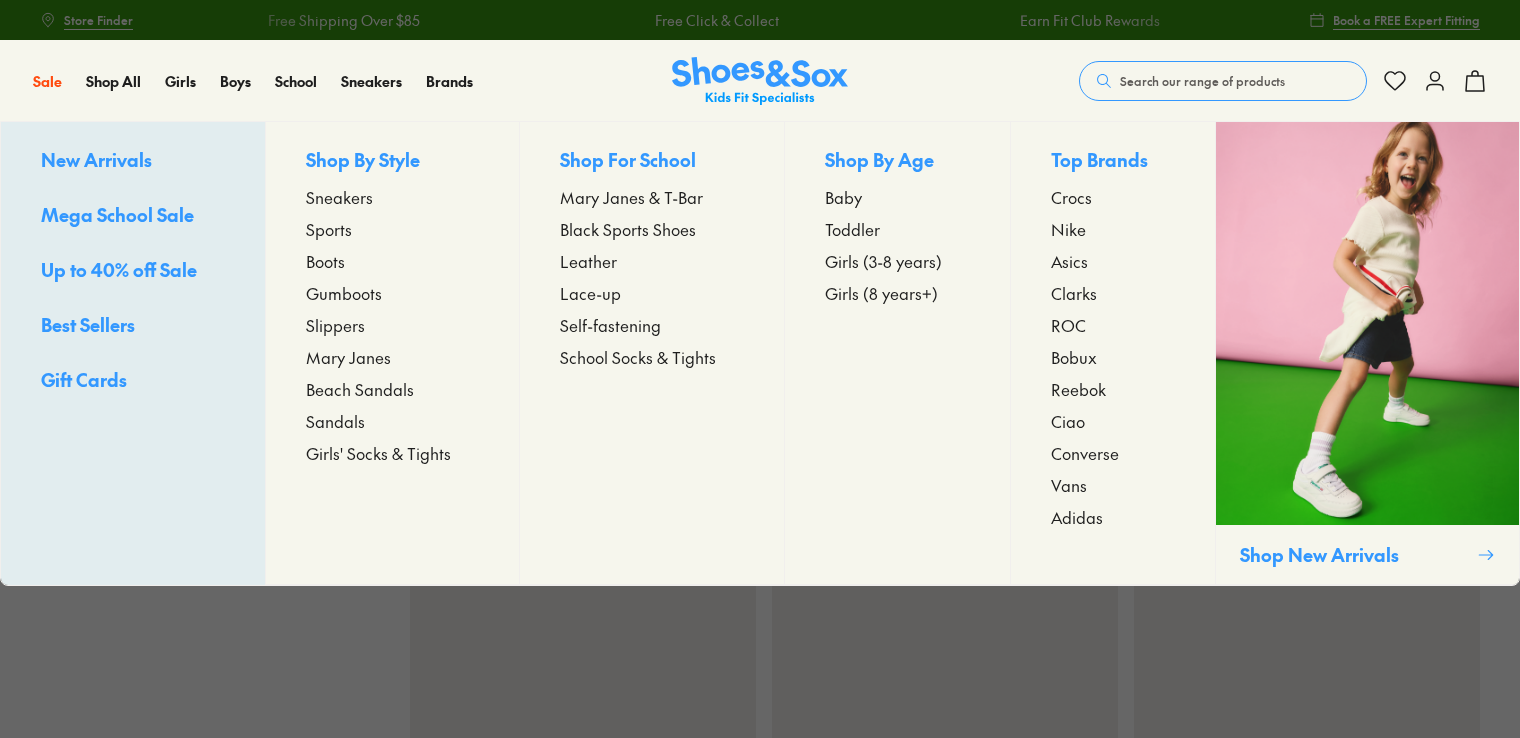 scroll, scrollTop: 0, scrollLeft: 0, axis: both 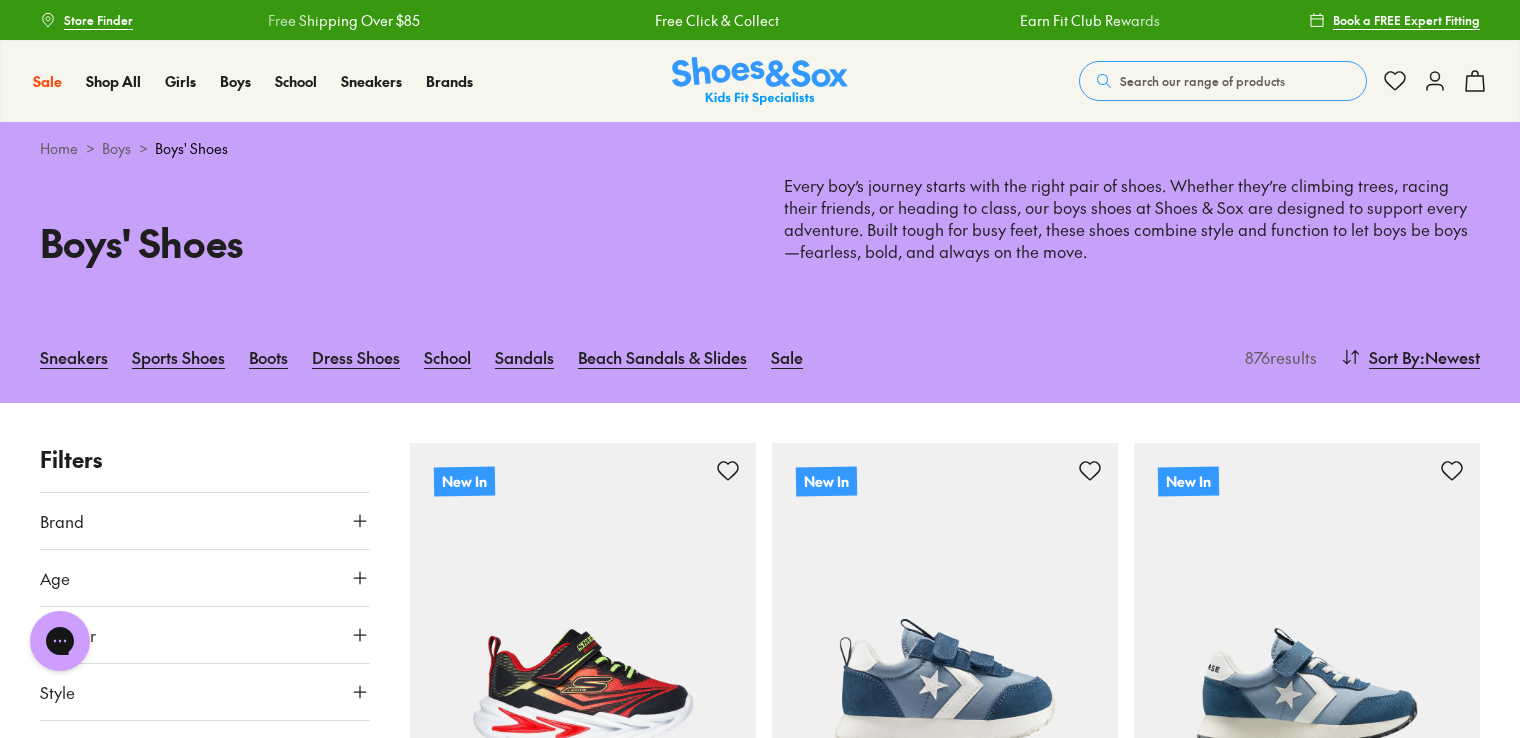click 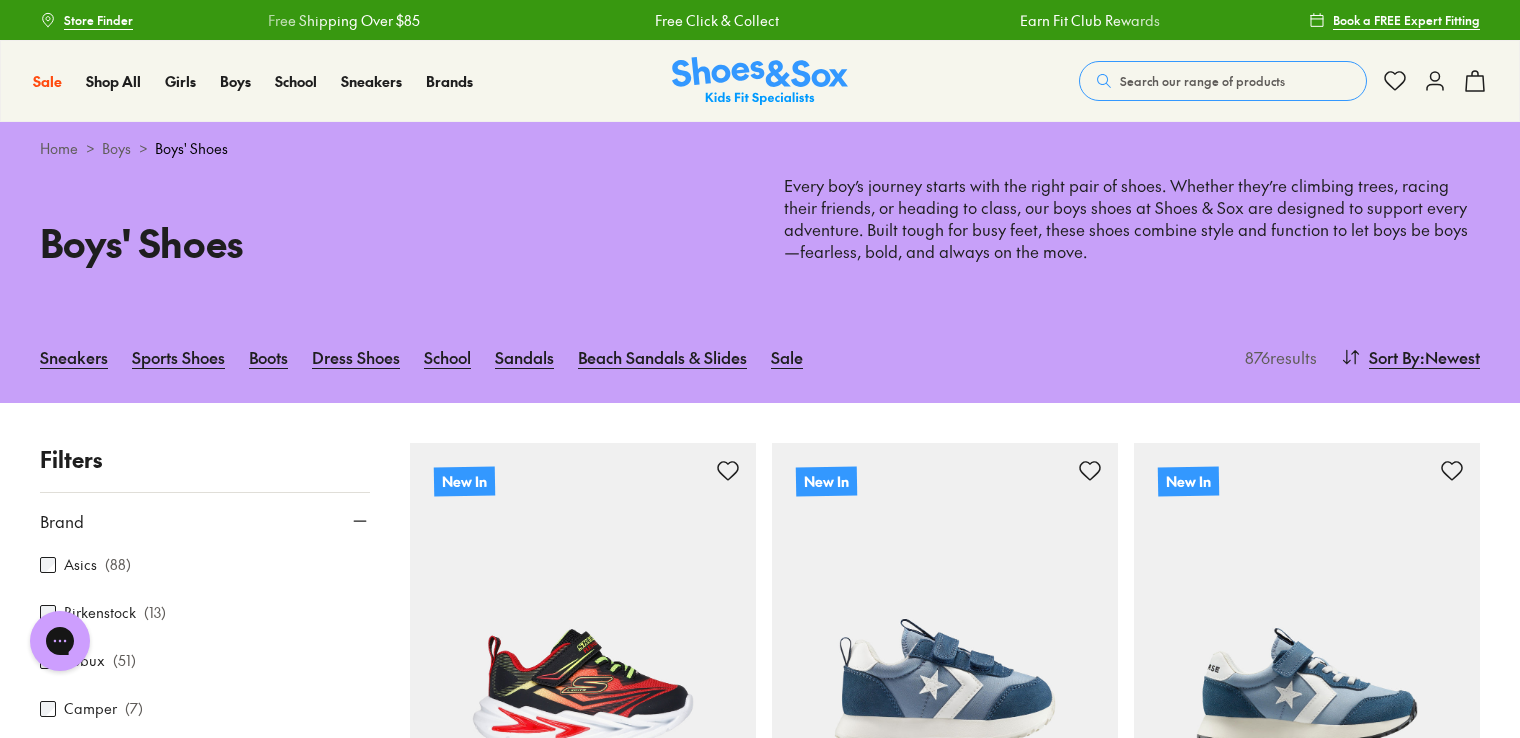 scroll, scrollTop: 0, scrollLeft: 0, axis: both 